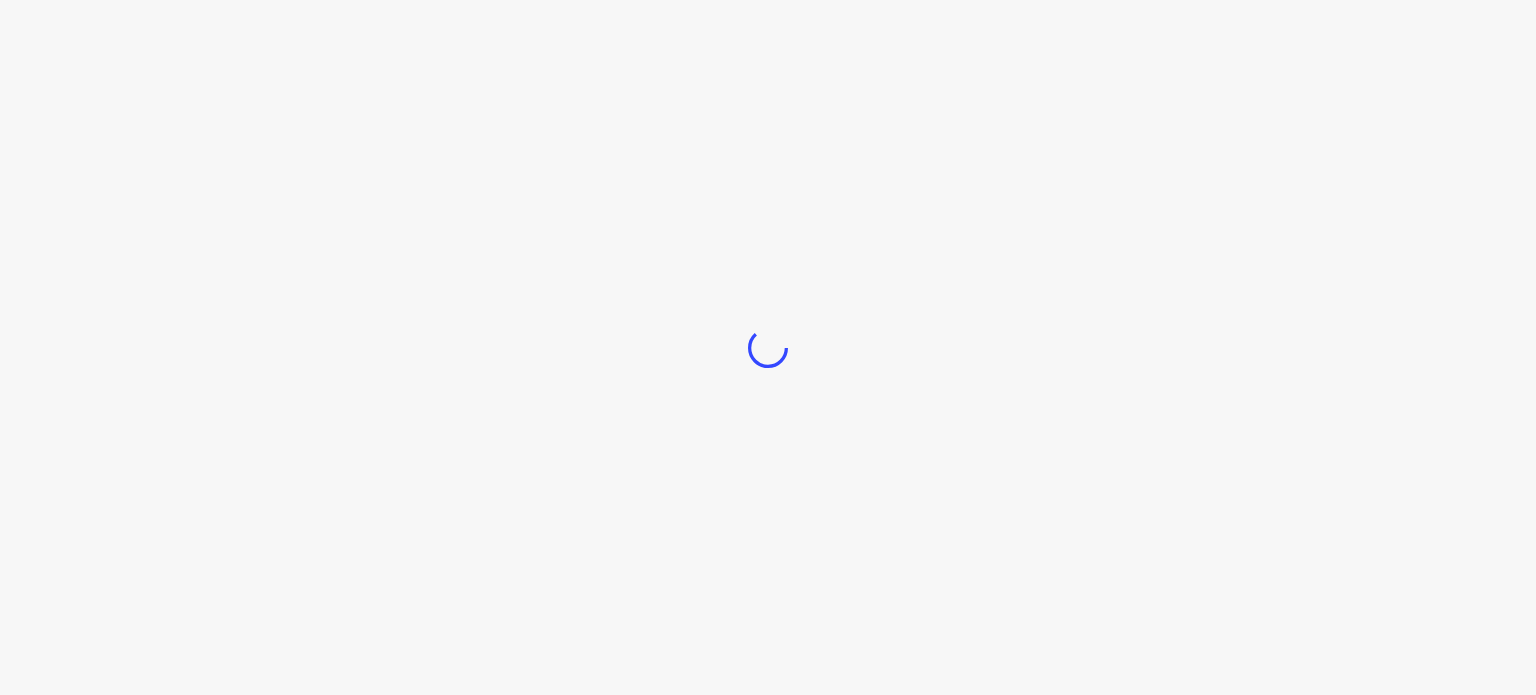 scroll, scrollTop: 0, scrollLeft: 0, axis: both 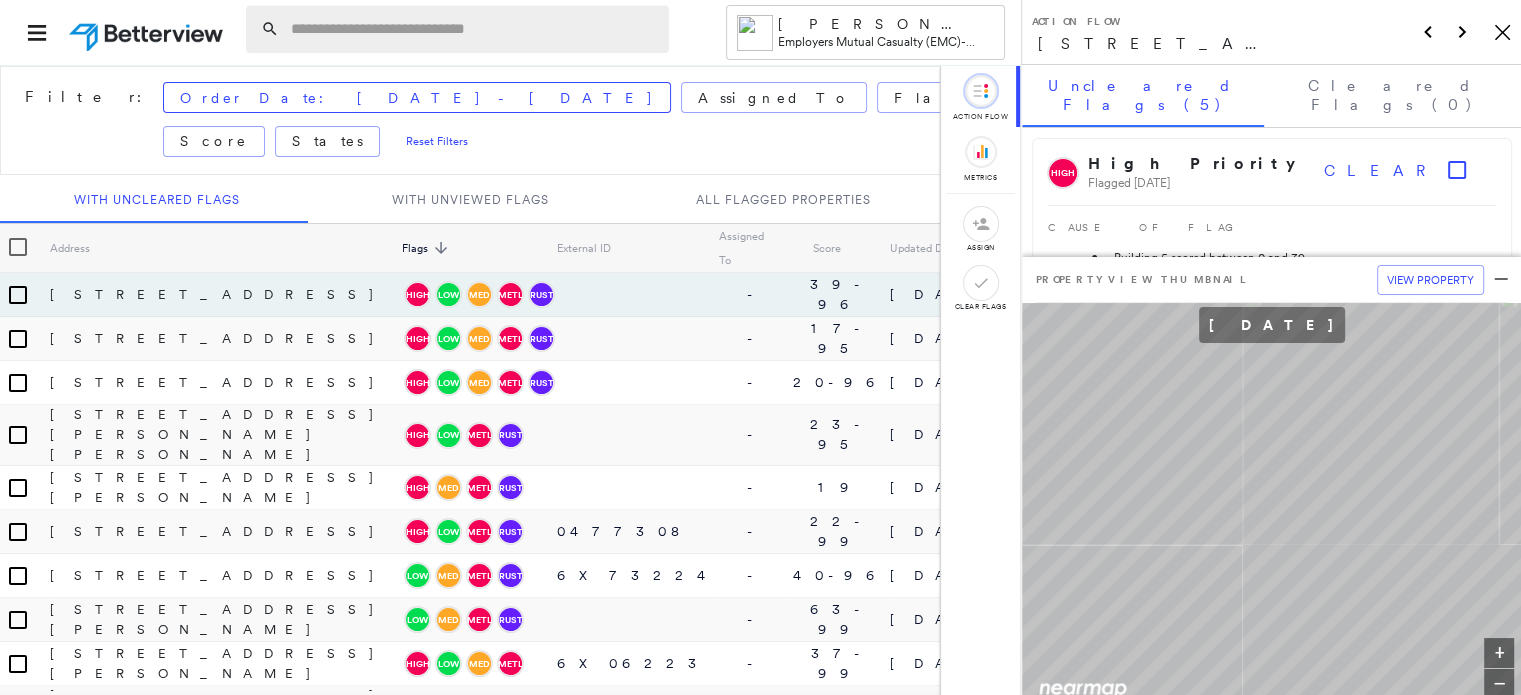 click at bounding box center (474, 29) 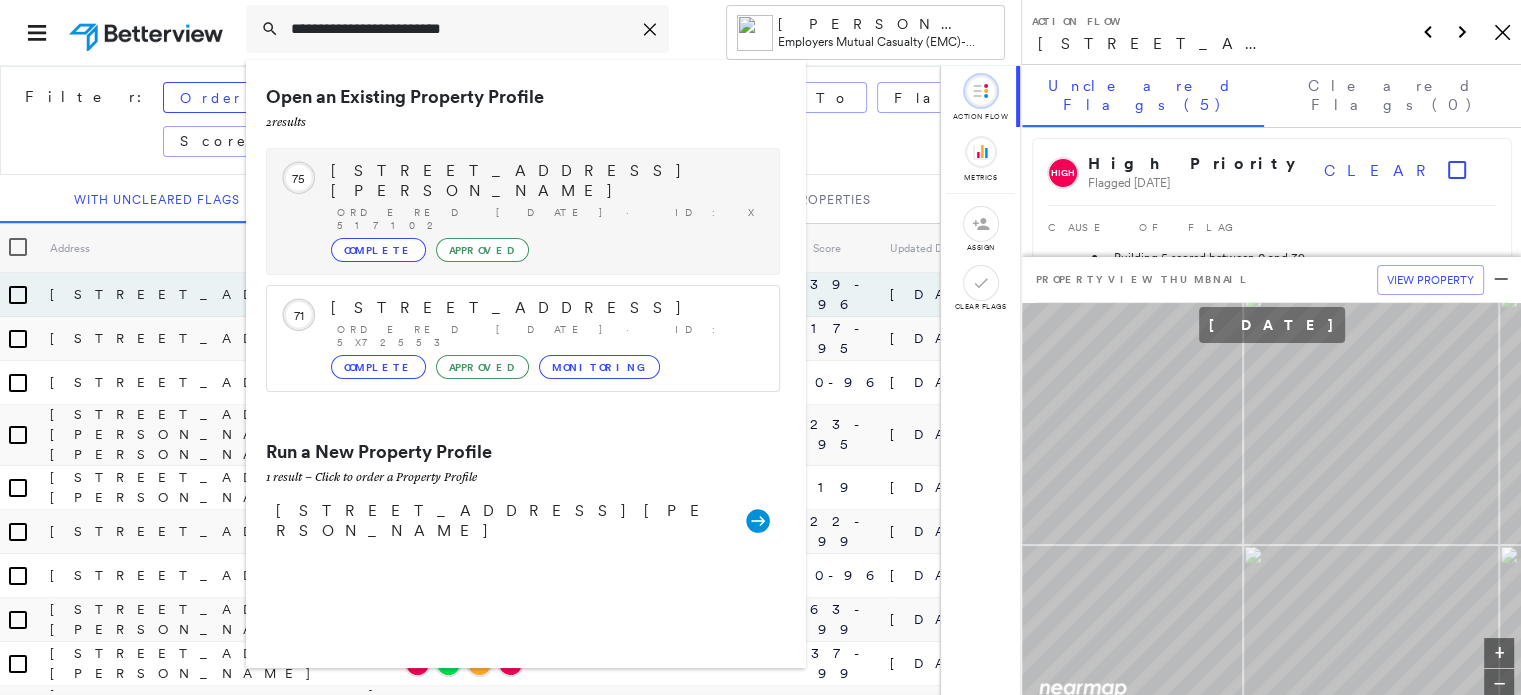 type on "**********" 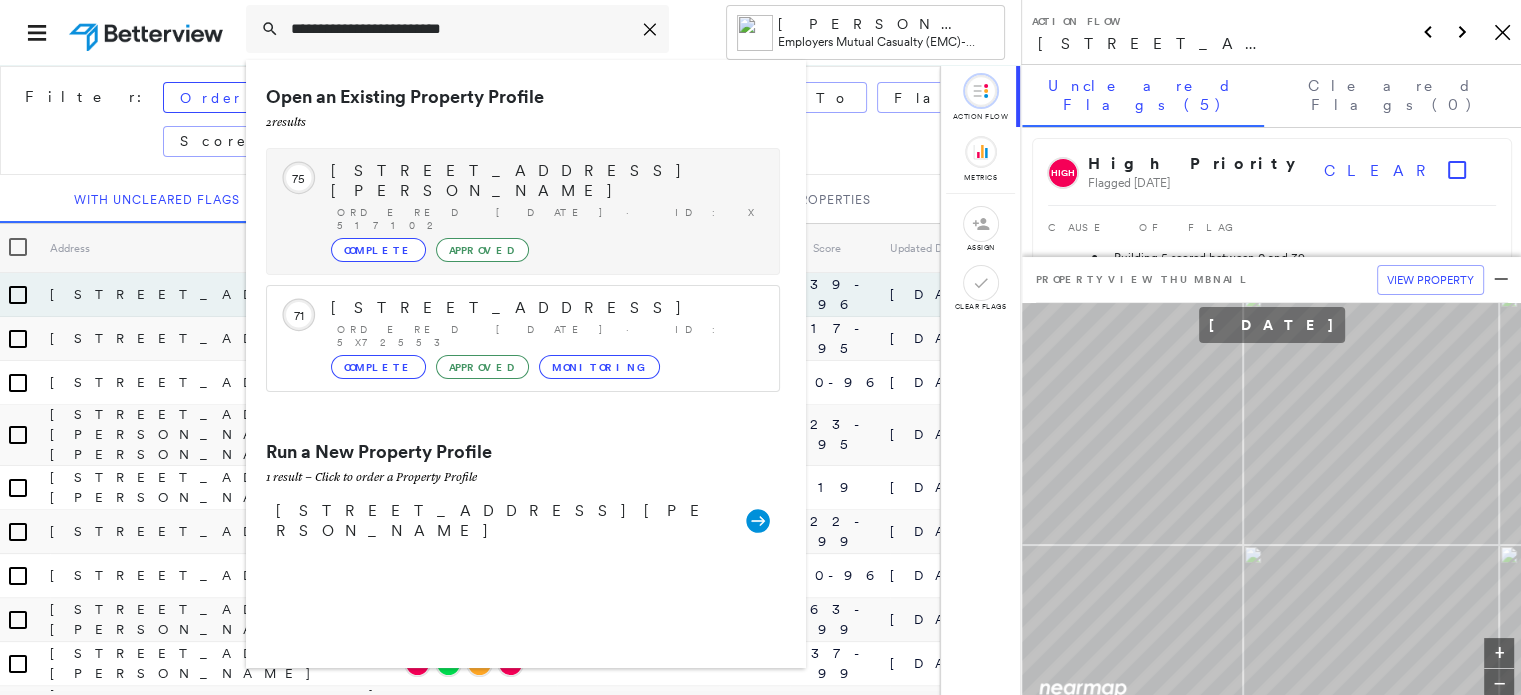 click on "Complete" at bounding box center (378, 250) 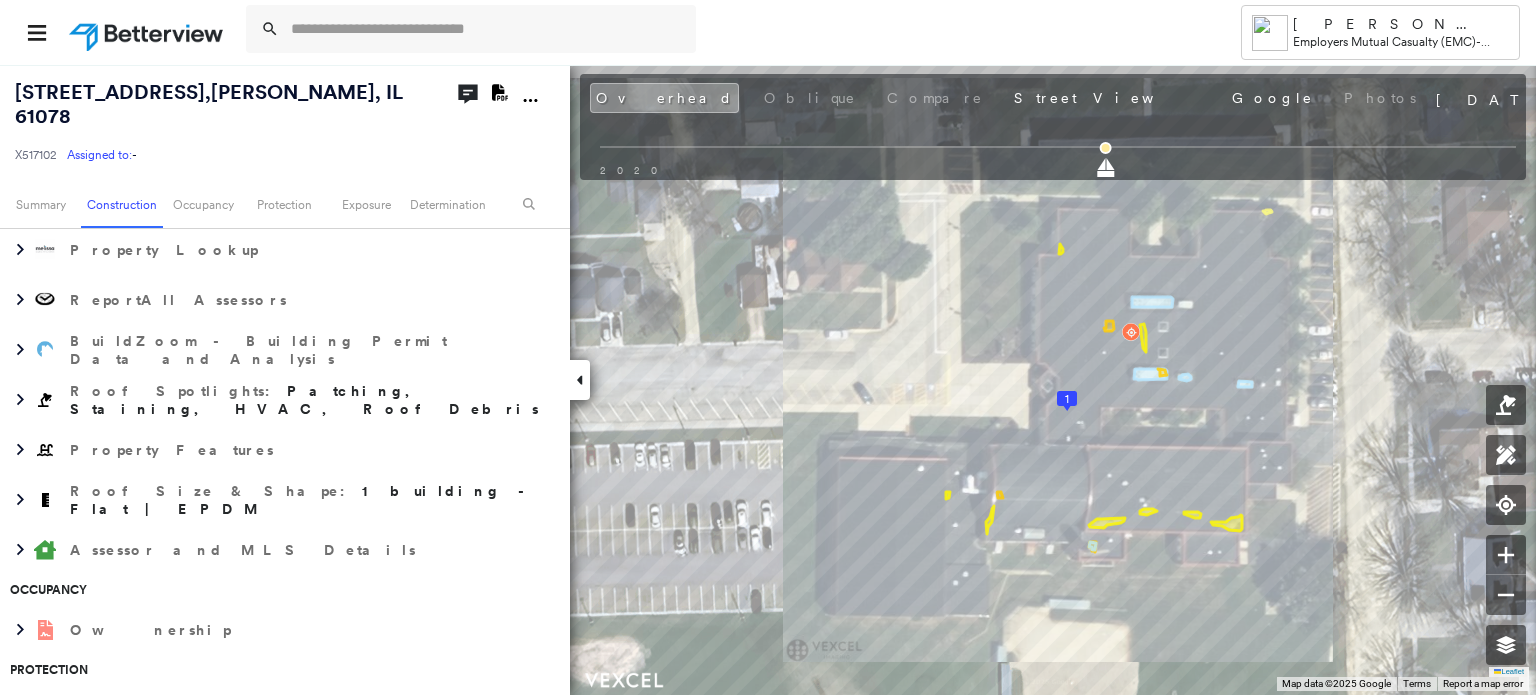 scroll, scrollTop: 400, scrollLeft: 0, axis: vertical 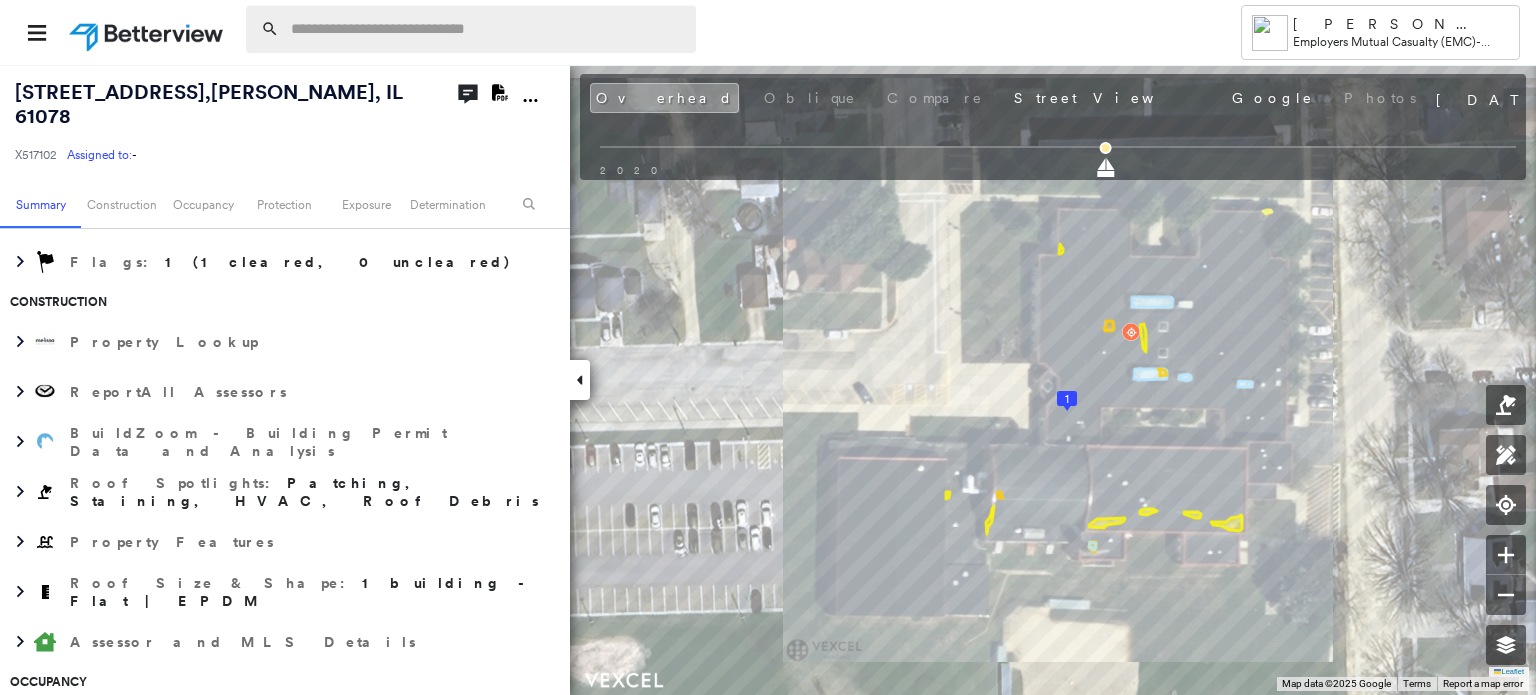 drag, startPoint x: 344, startPoint y: 19, endPoint x: 343, endPoint y: 33, distance: 14.035668 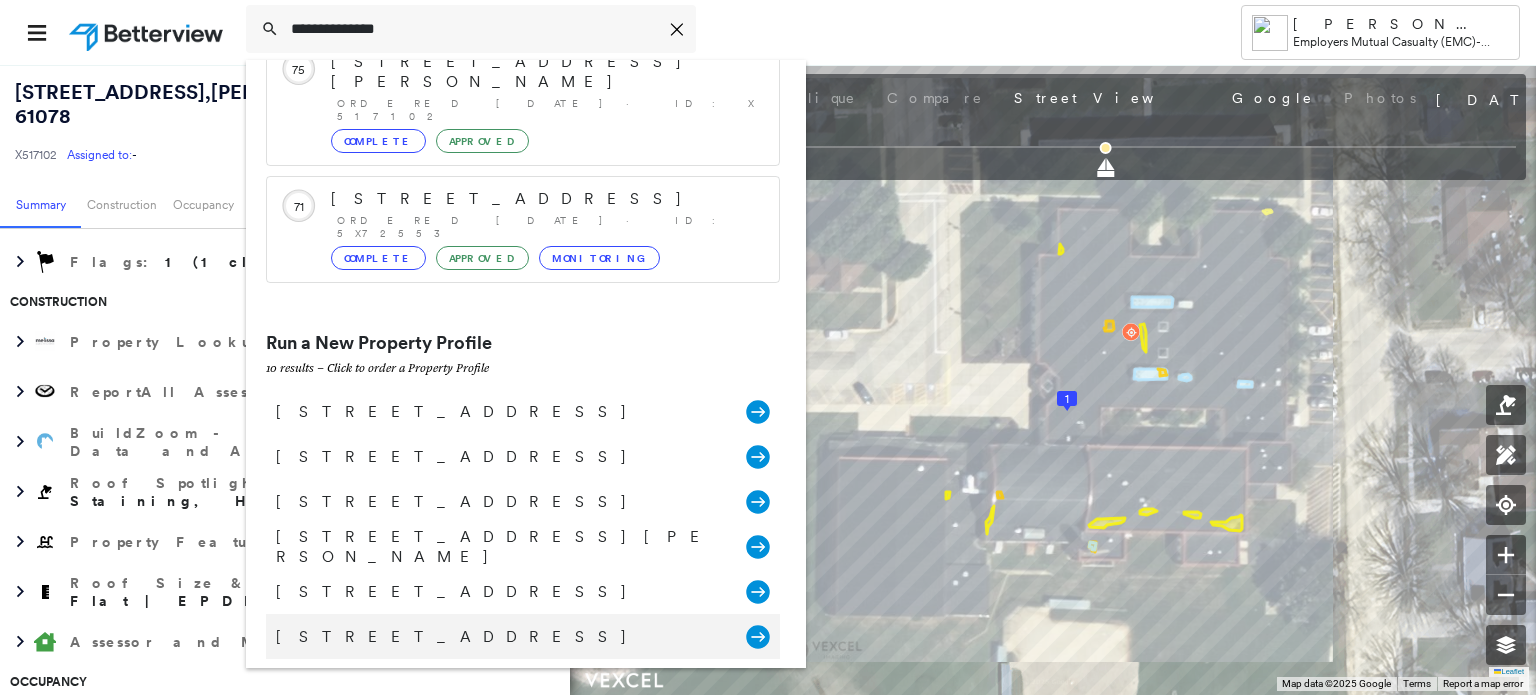 scroll, scrollTop: 252, scrollLeft: 0, axis: vertical 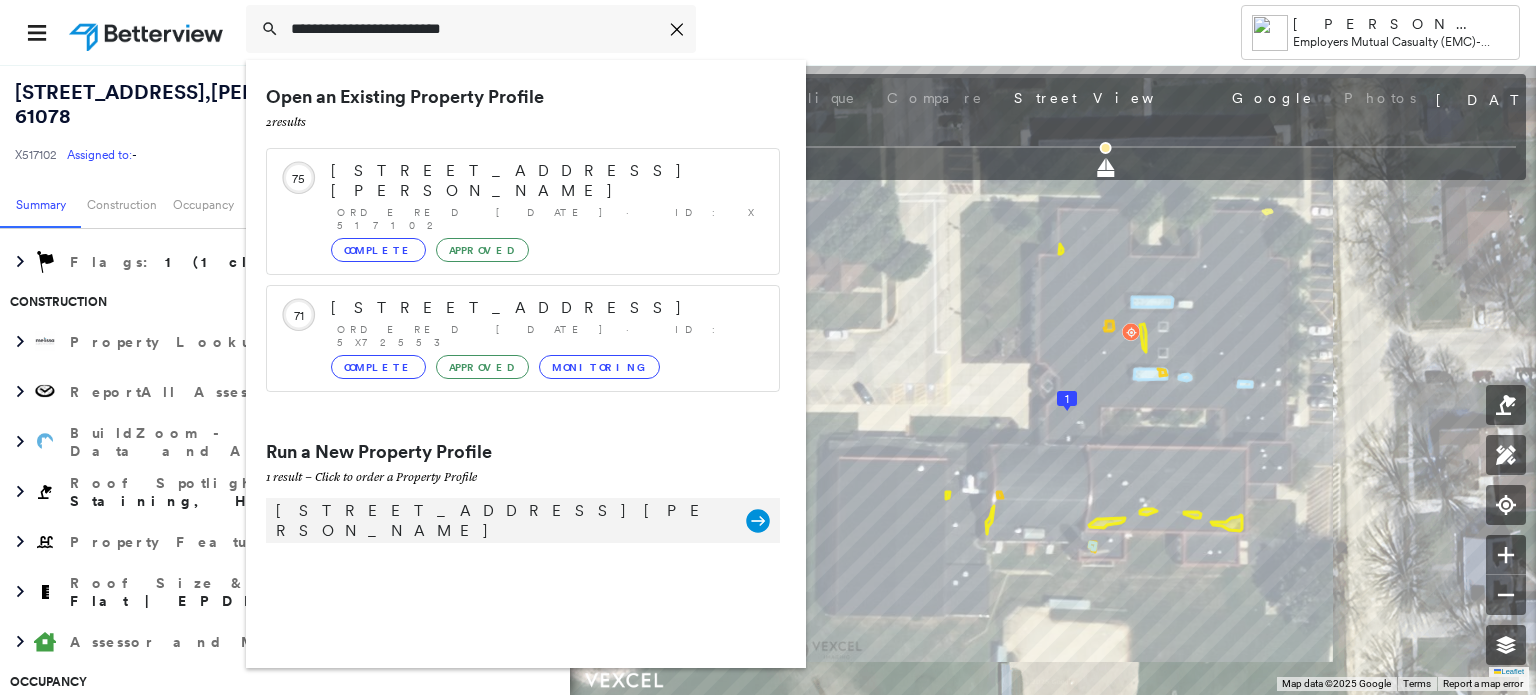 type on "**********" 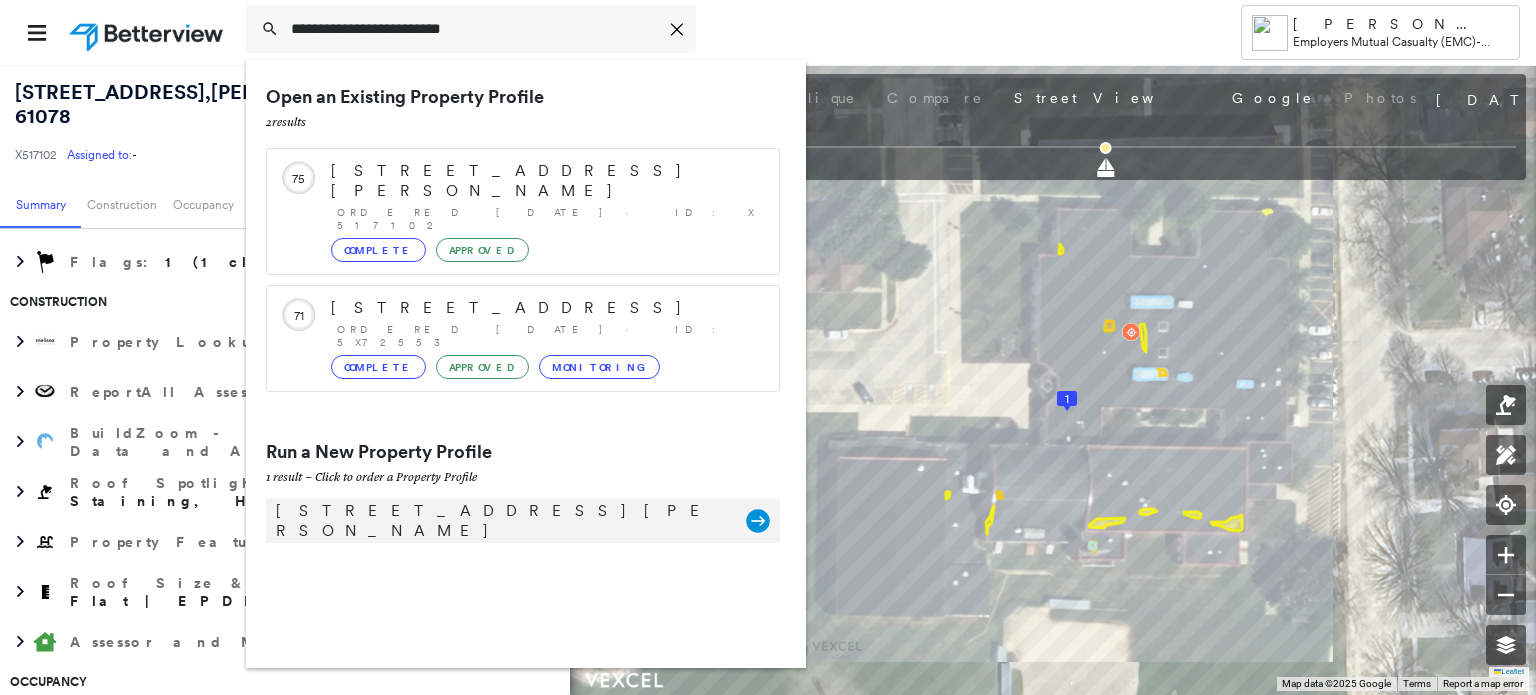 click 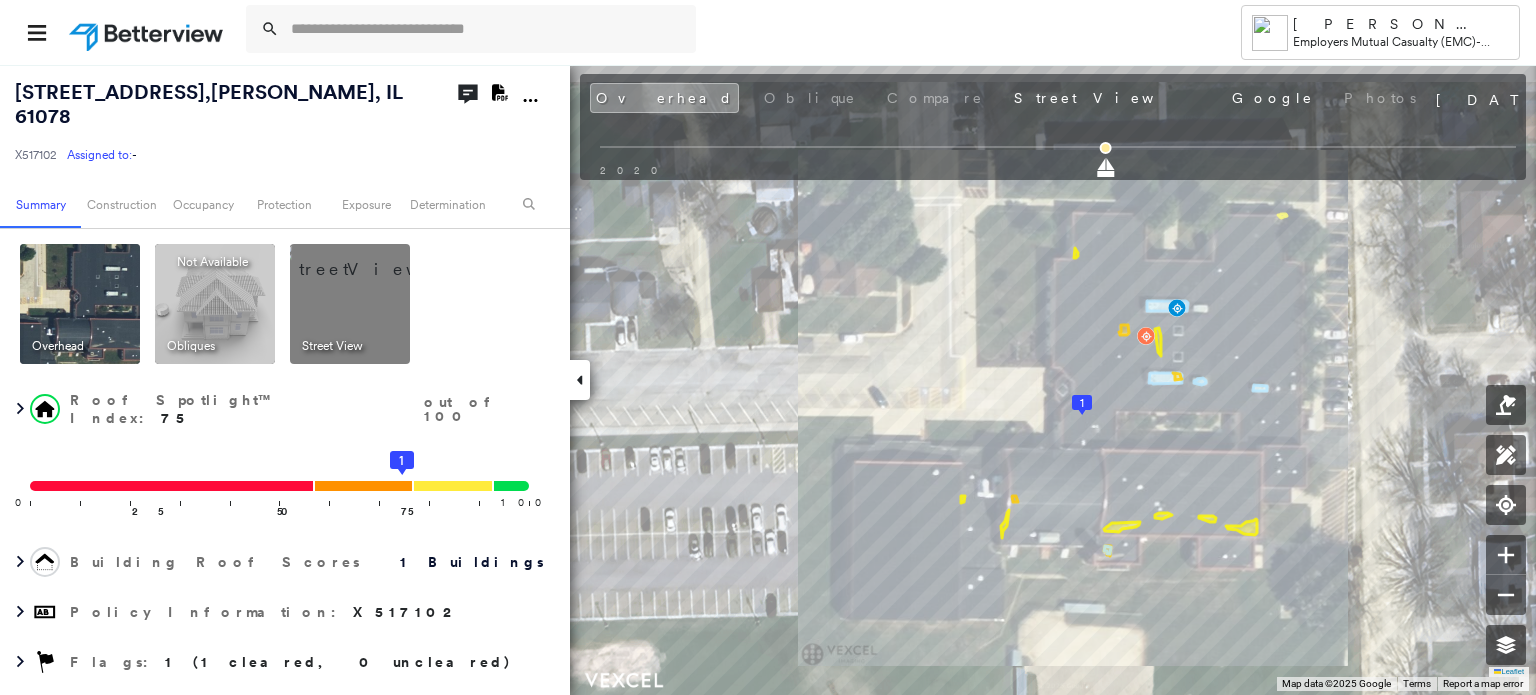 drag, startPoint x: 386, startPoint y: 23, endPoint x: 400, endPoint y: -25, distance: 50 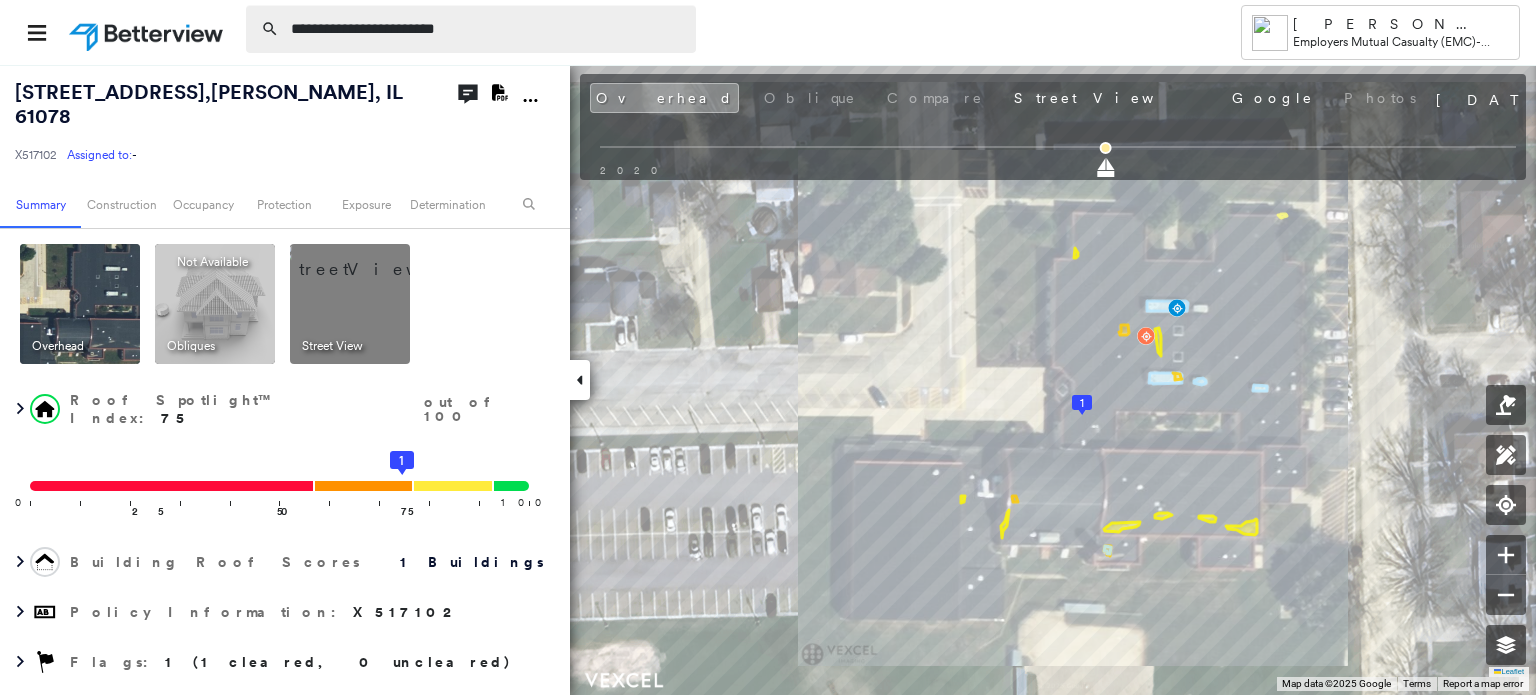 drag, startPoint x: 461, startPoint y: 29, endPoint x: 318, endPoint y: 40, distance: 143.42245 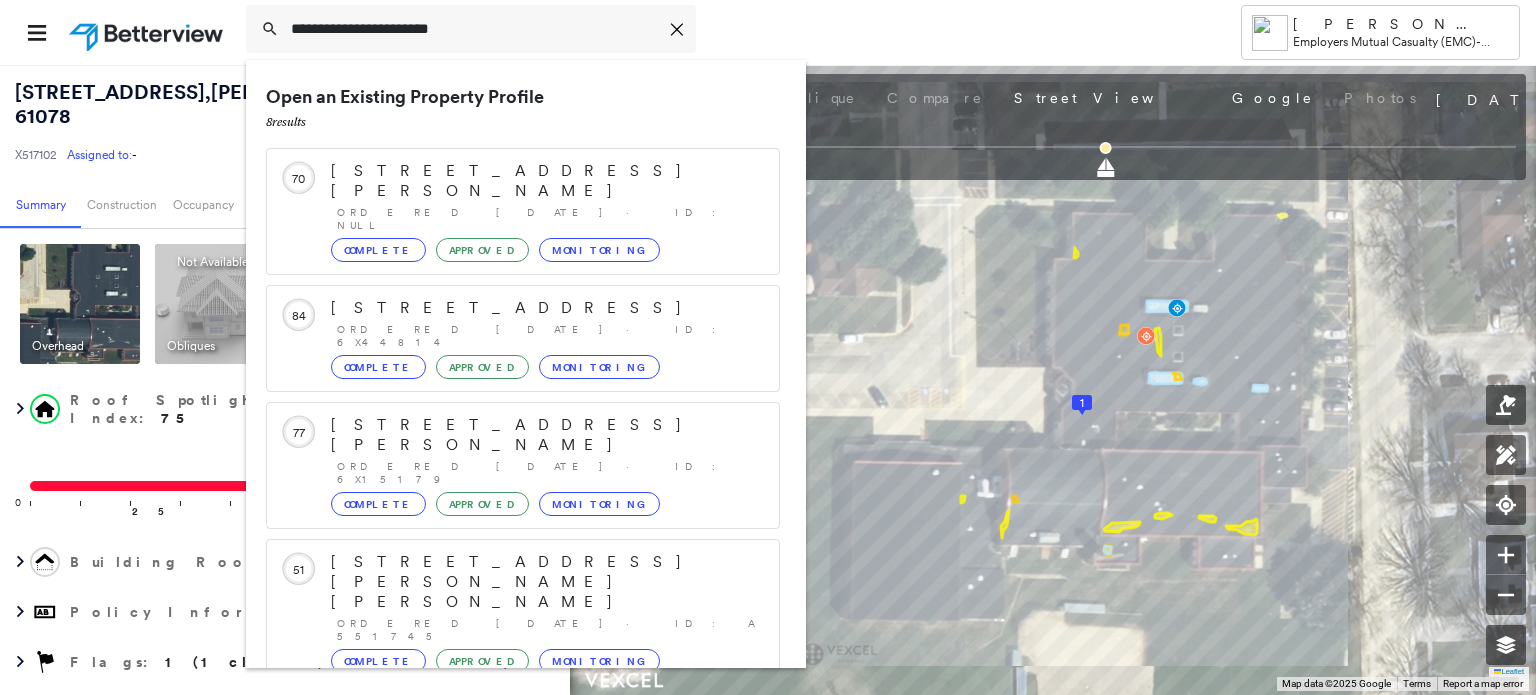 type on "**********" 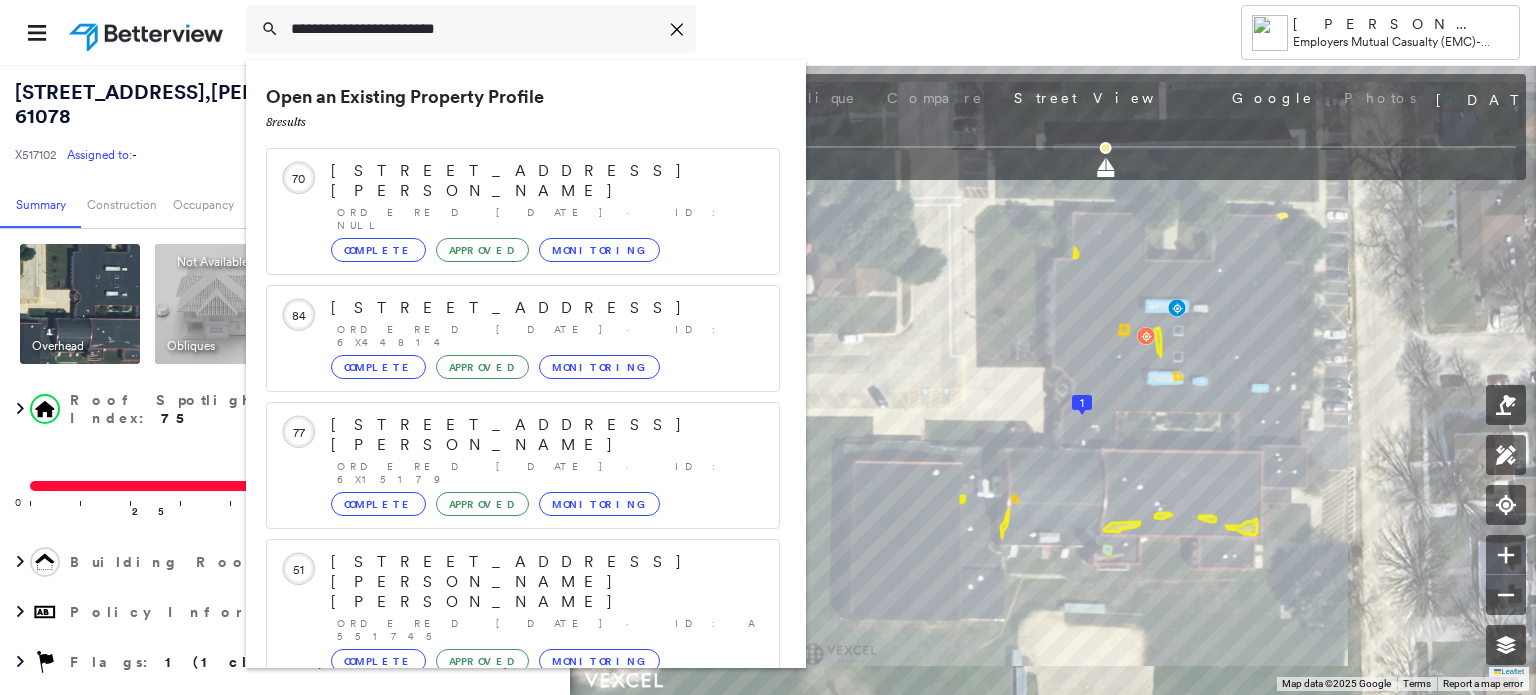 scroll, scrollTop: 252, scrollLeft: 0, axis: vertical 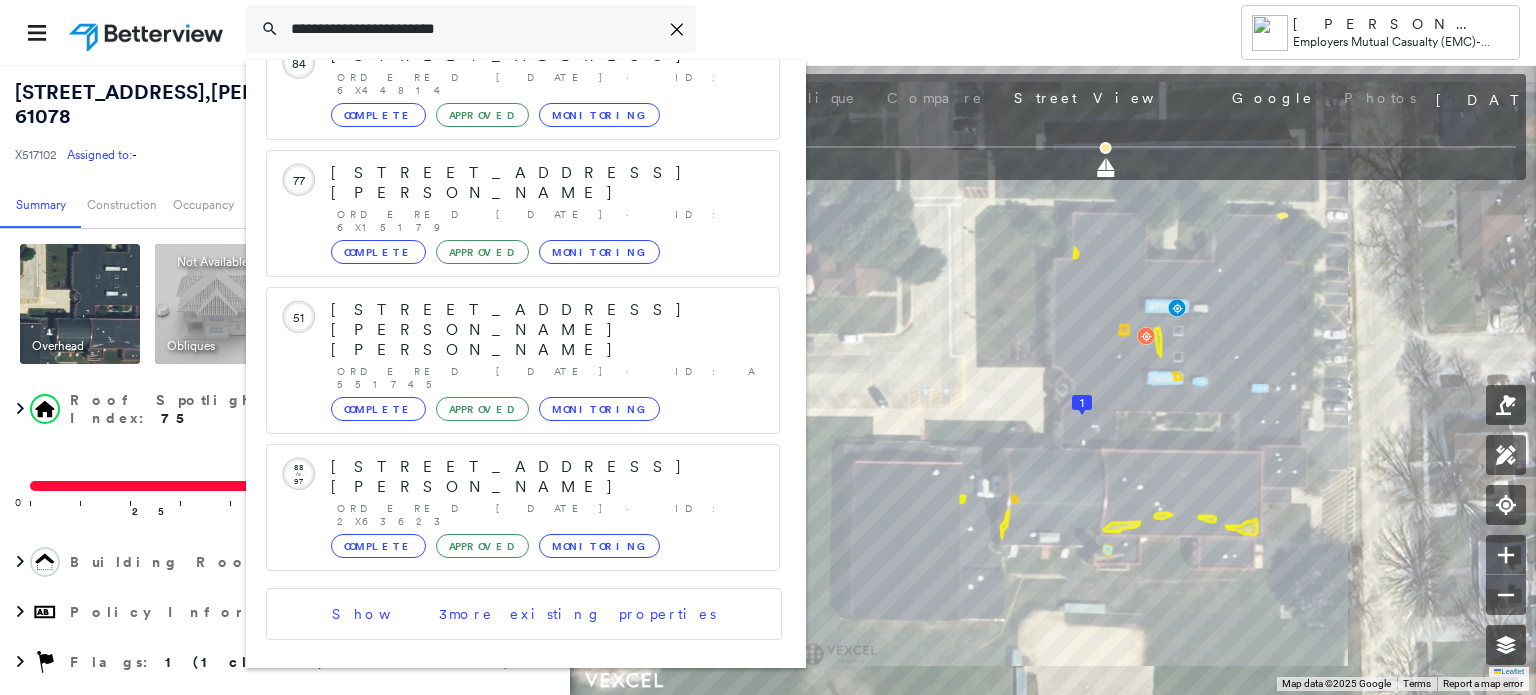 click 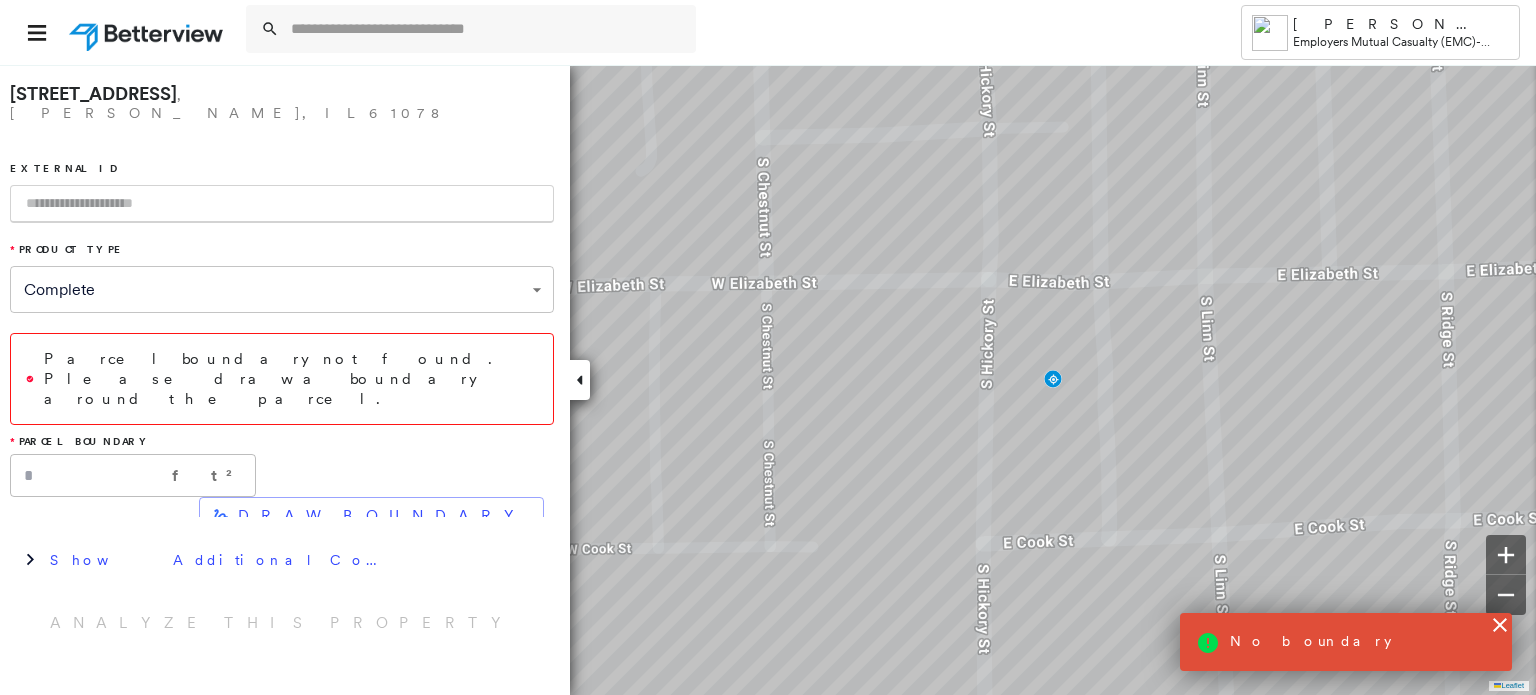 click on "DRAW BOUNDARY" at bounding box center (382, 516) 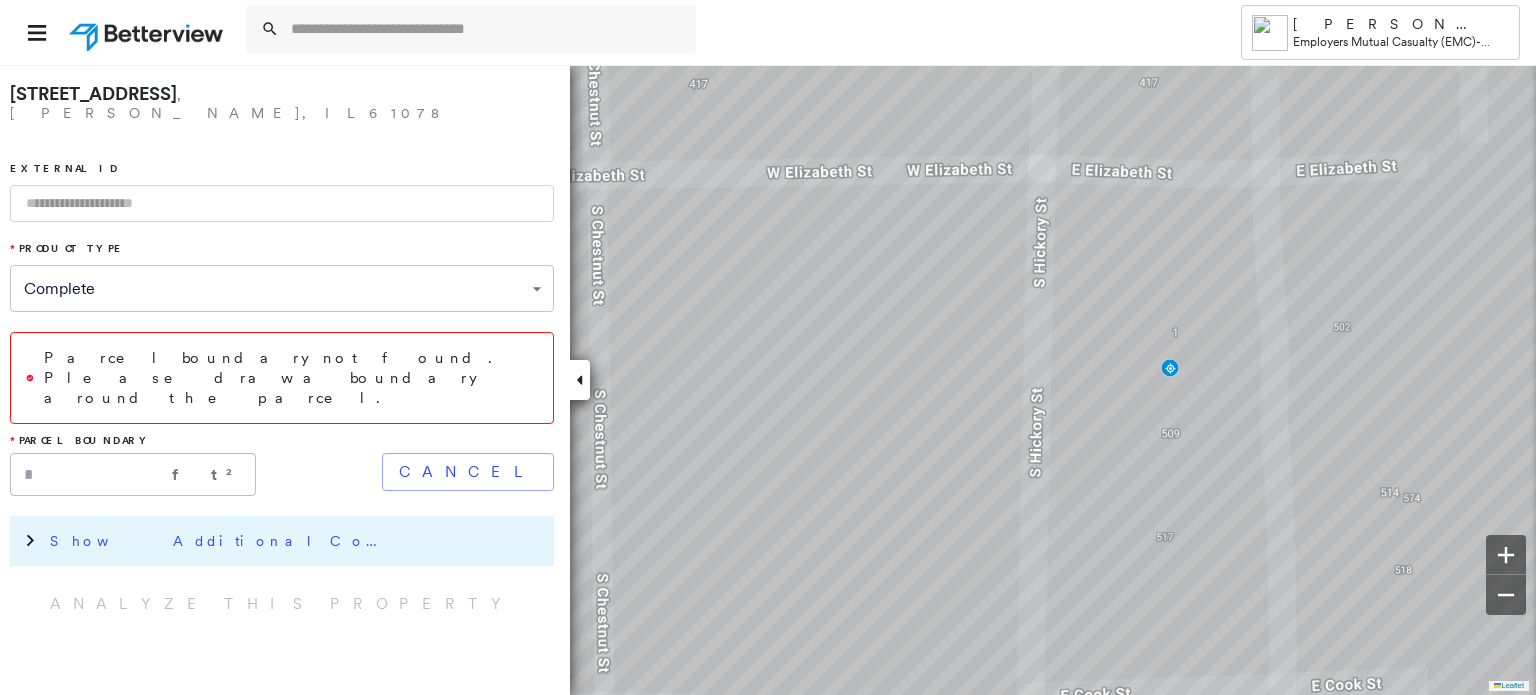 click on "Show Additional Company Data" at bounding box center [220, 541] 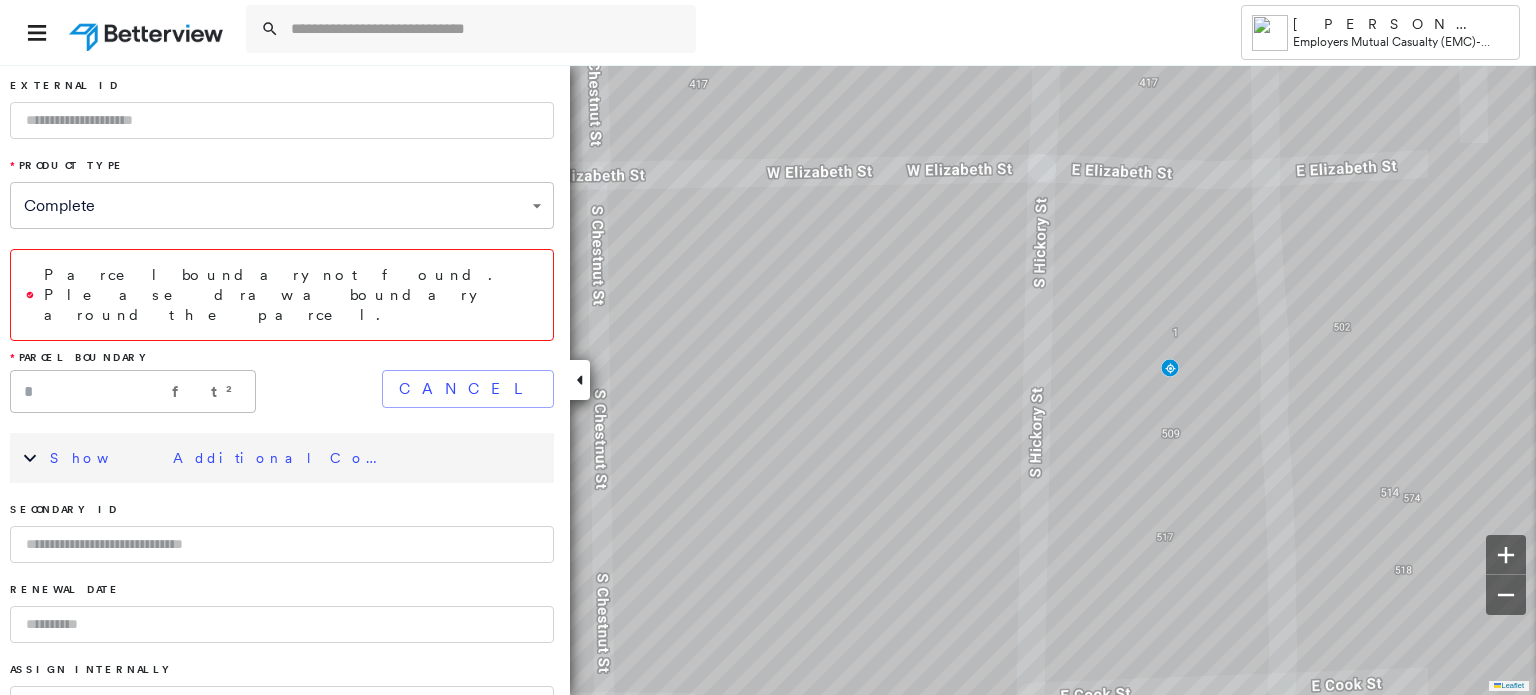 scroll, scrollTop: 0, scrollLeft: 0, axis: both 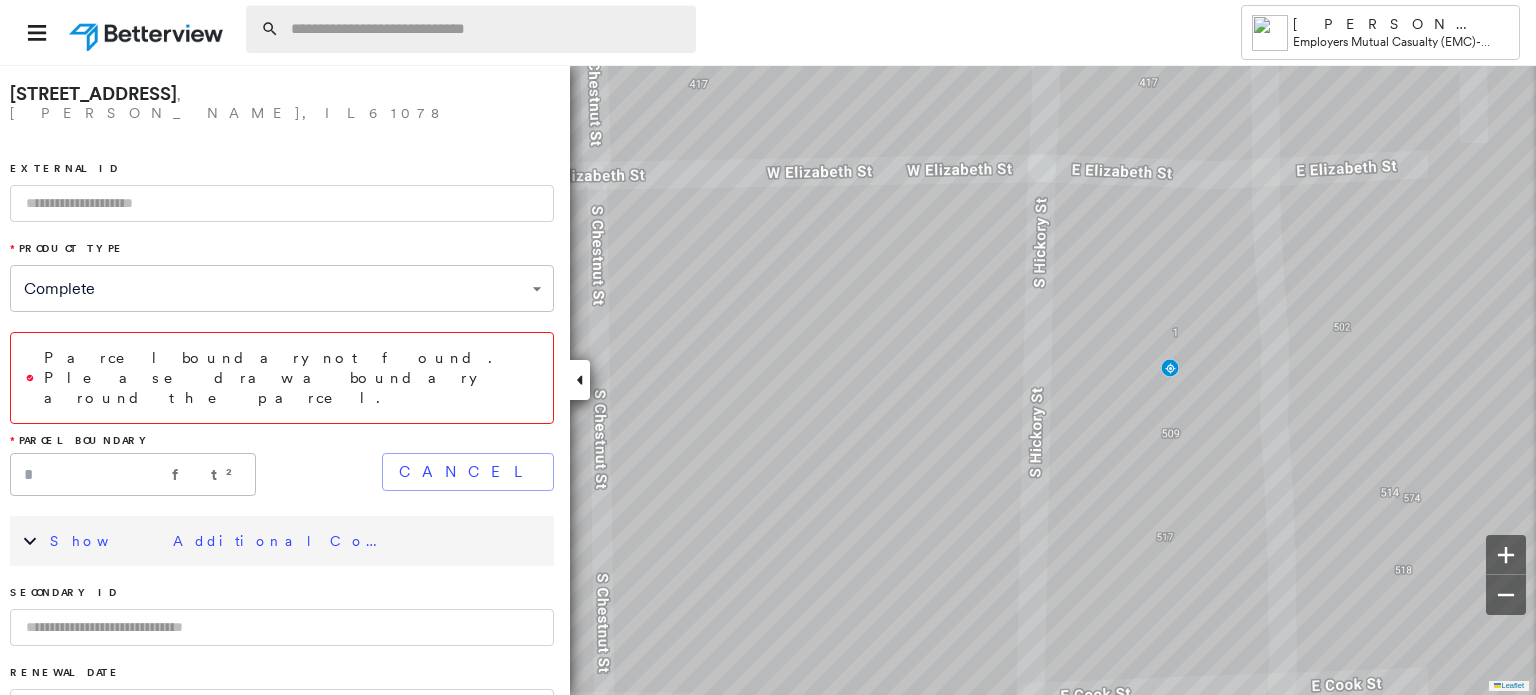click at bounding box center (471, 29) 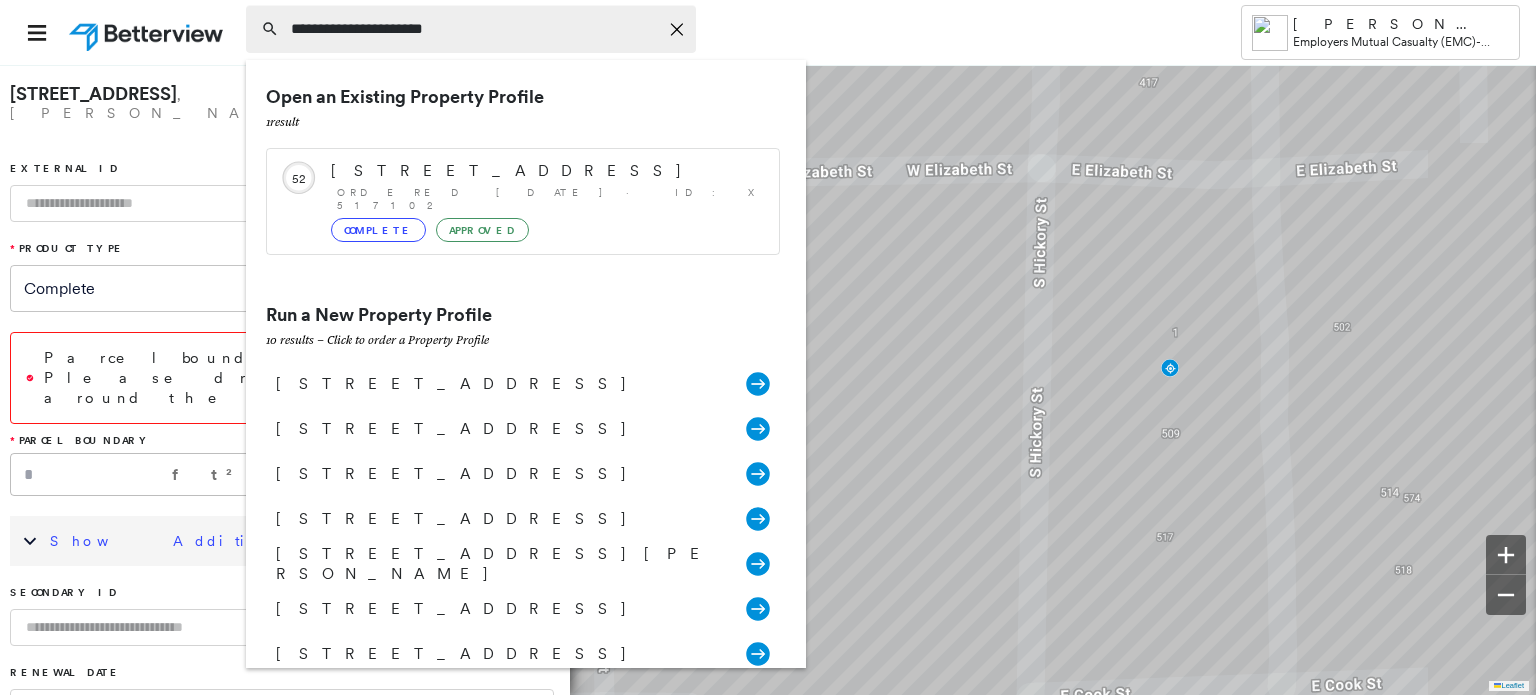 type on "**********" 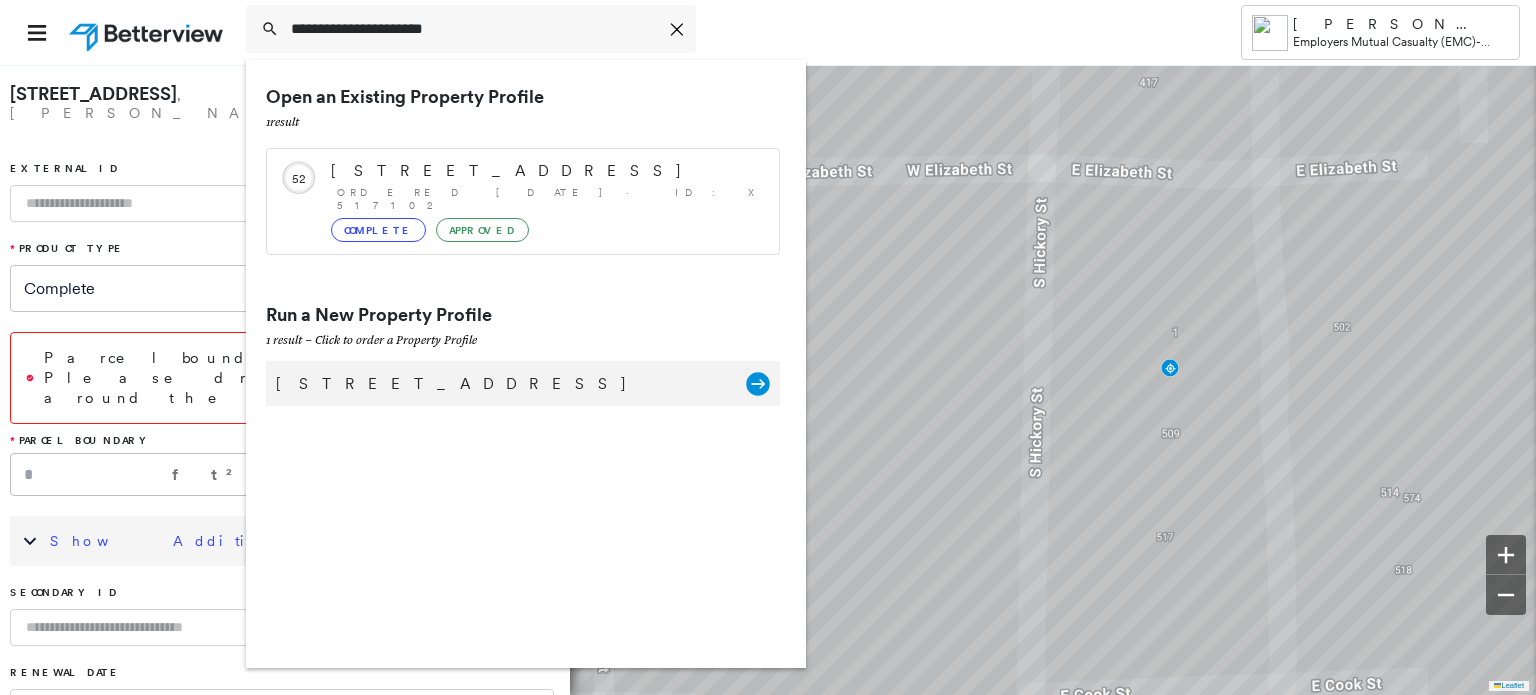 click 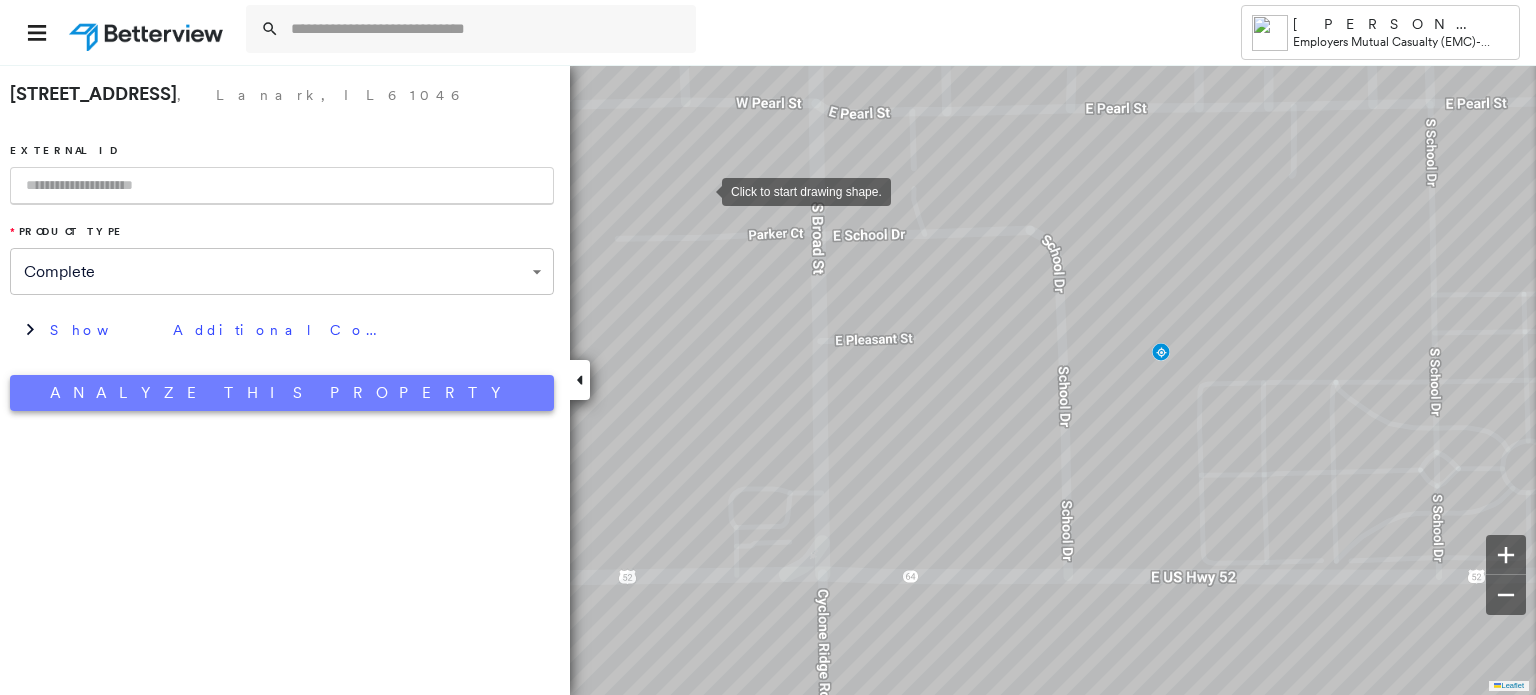 click on "Analyze This Property" at bounding box center (282, 393) 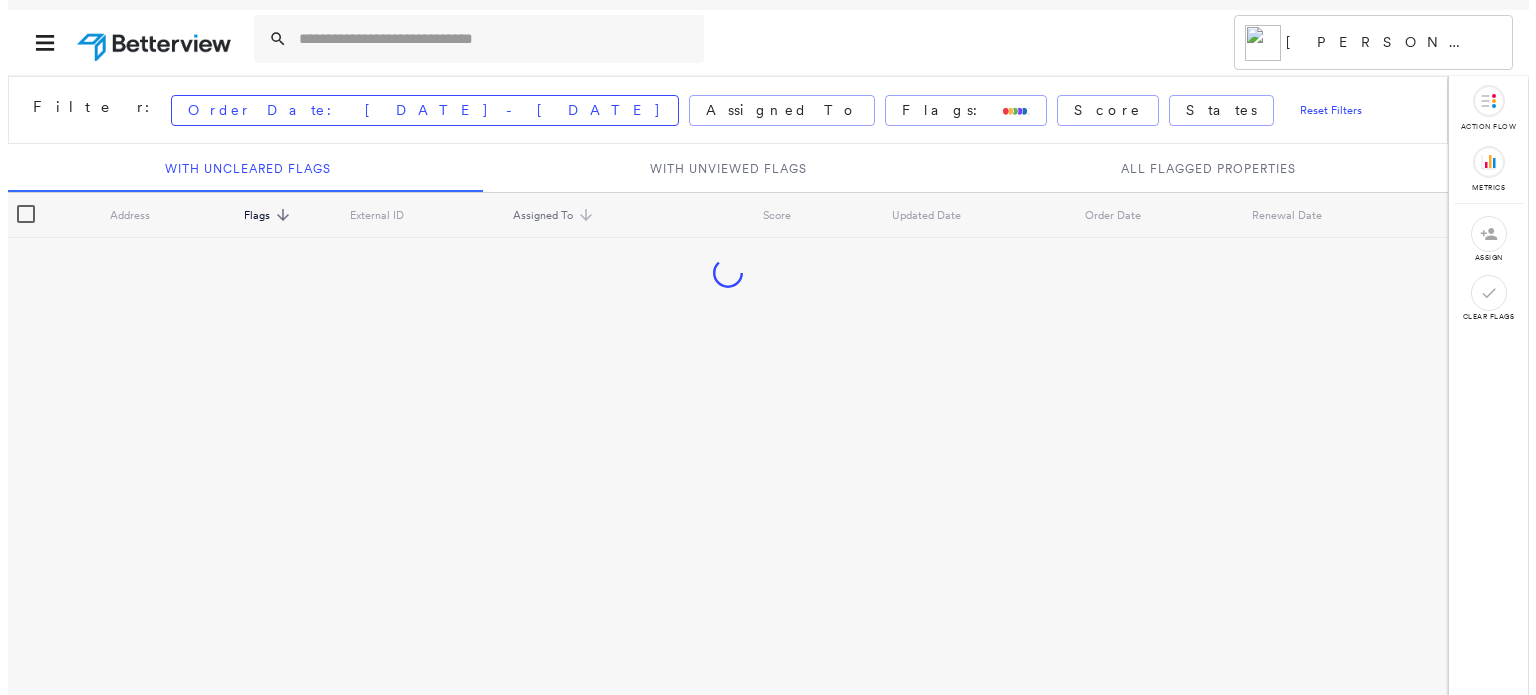 scroll, scrollTop: 0, scrollLeft: 0, axis: both 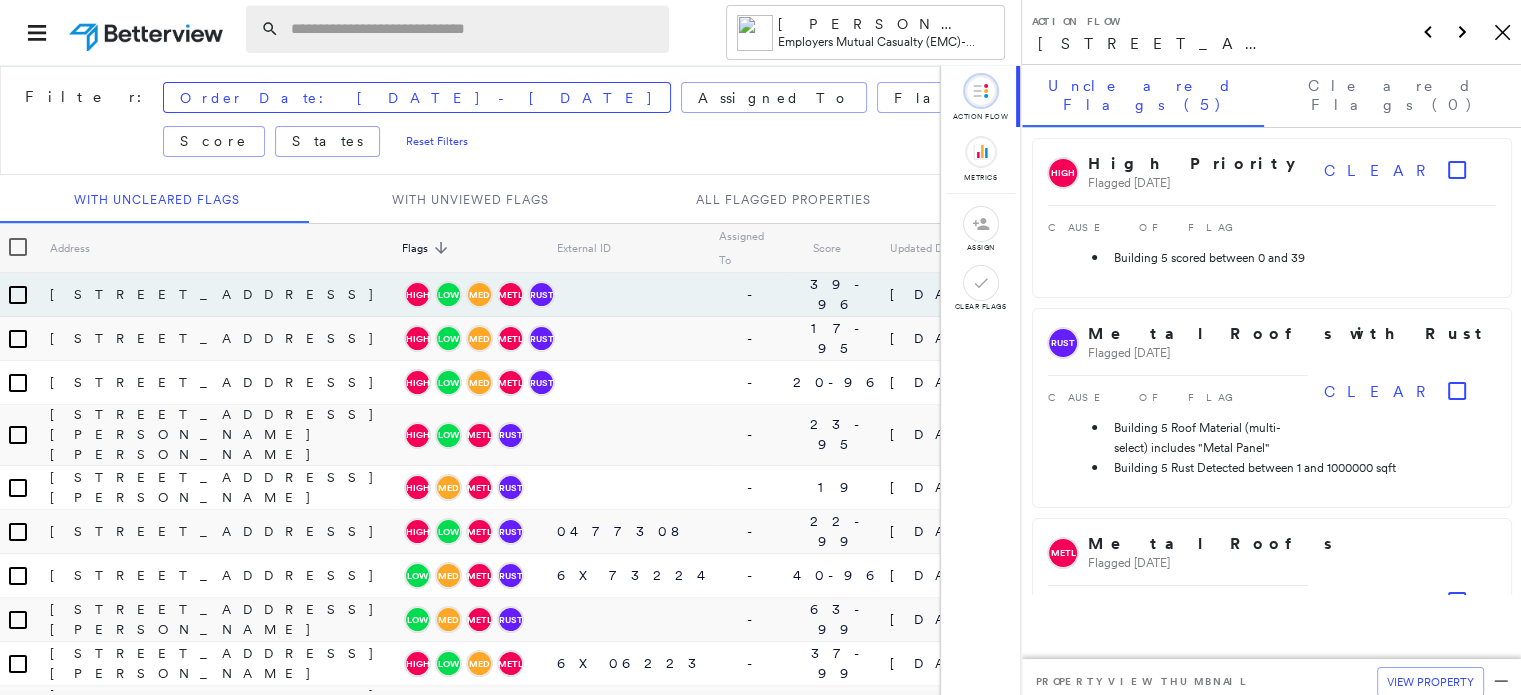 click at bounding box center (474, 29) 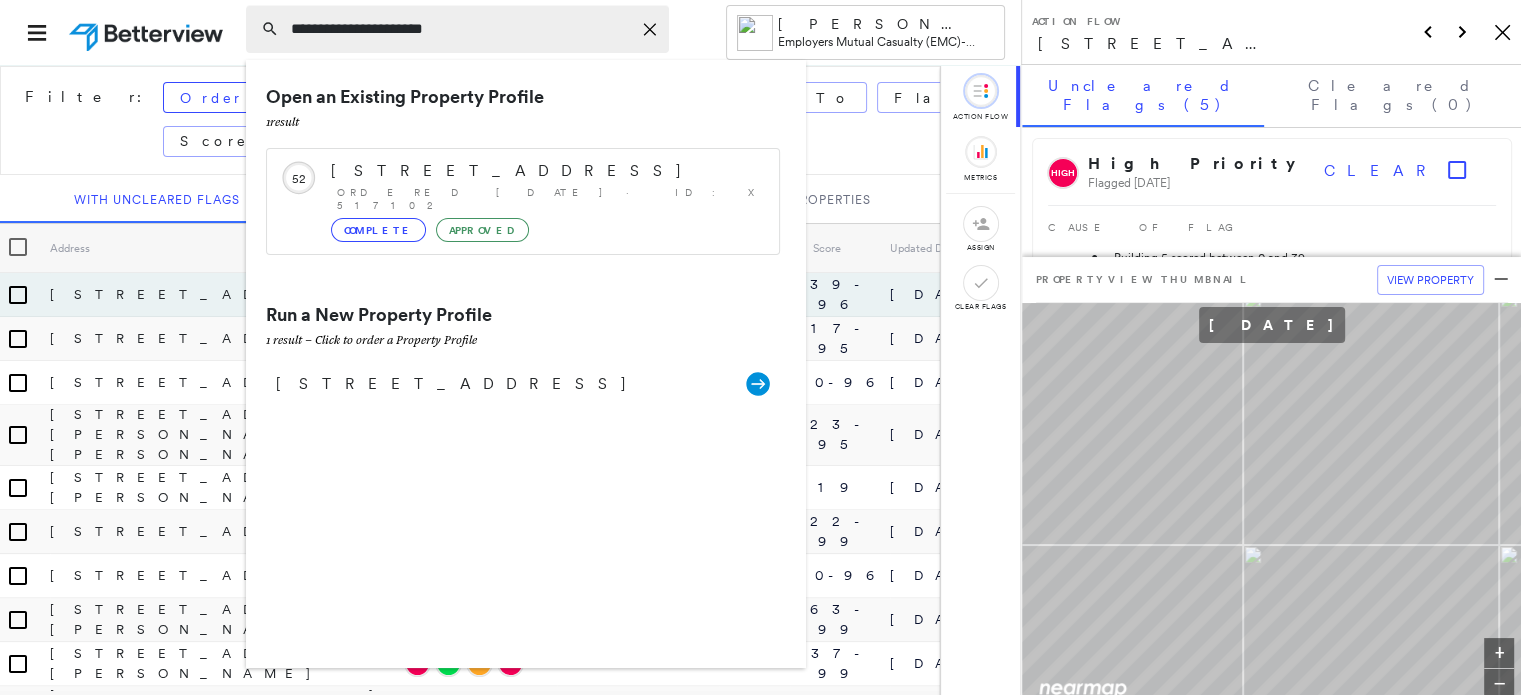 type on "**********" 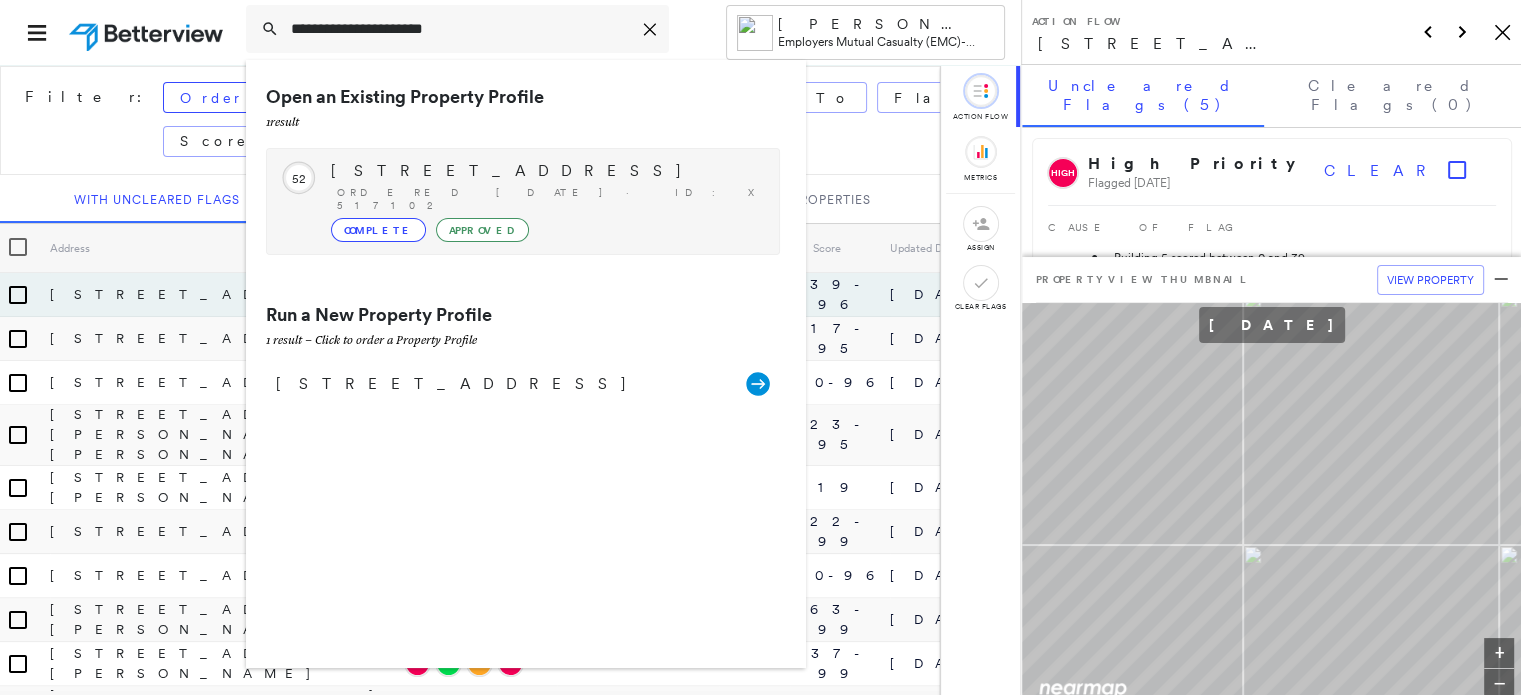 click on "Ordered [DATE] · ID: X517102" at bounding box center [548, 199] 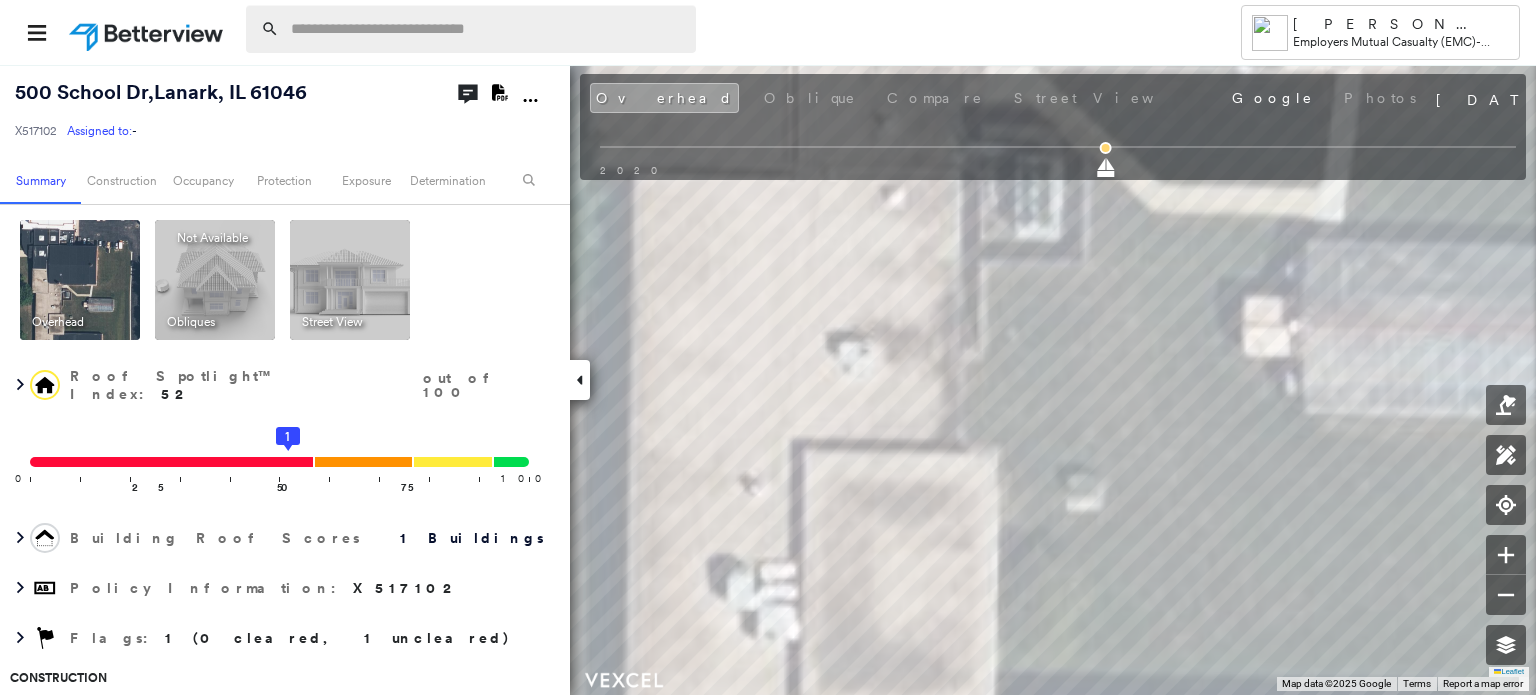click at bounding box center [487, 29] 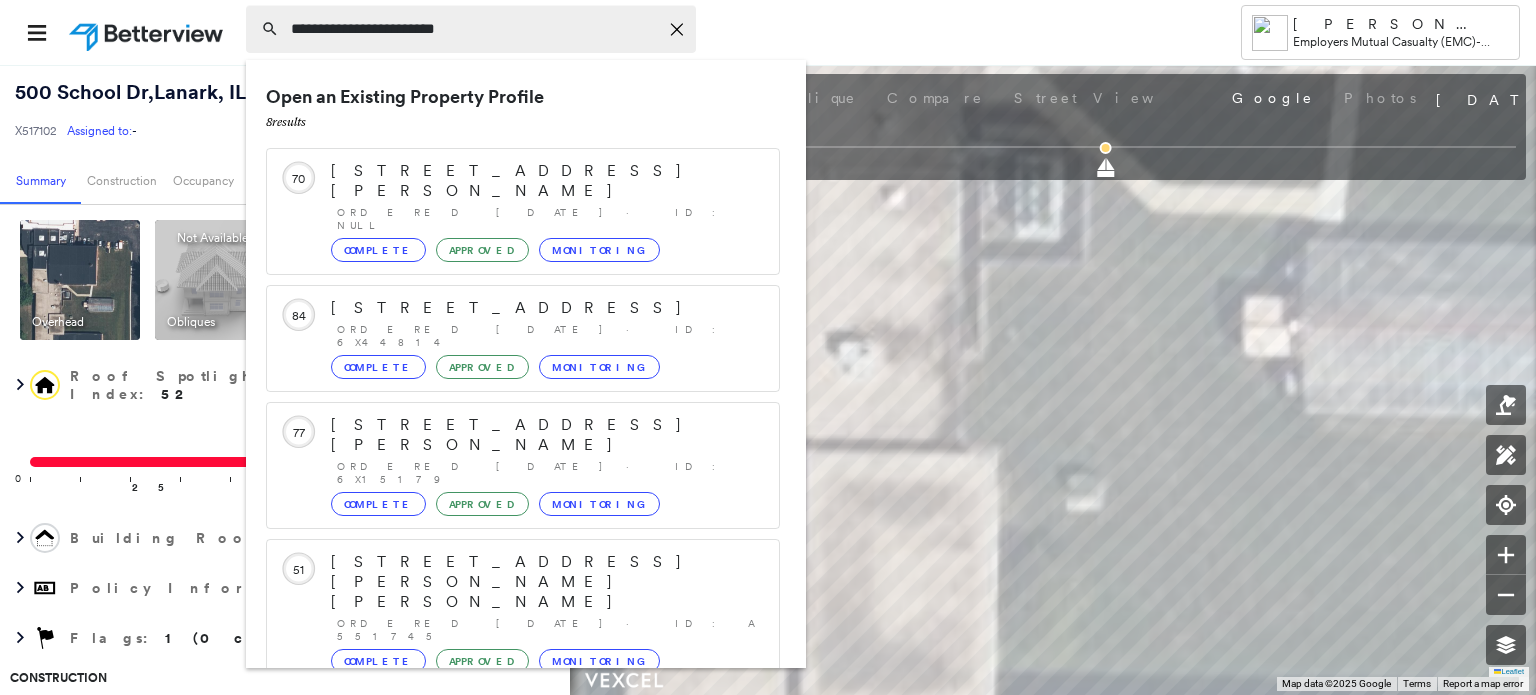 type on "**********" 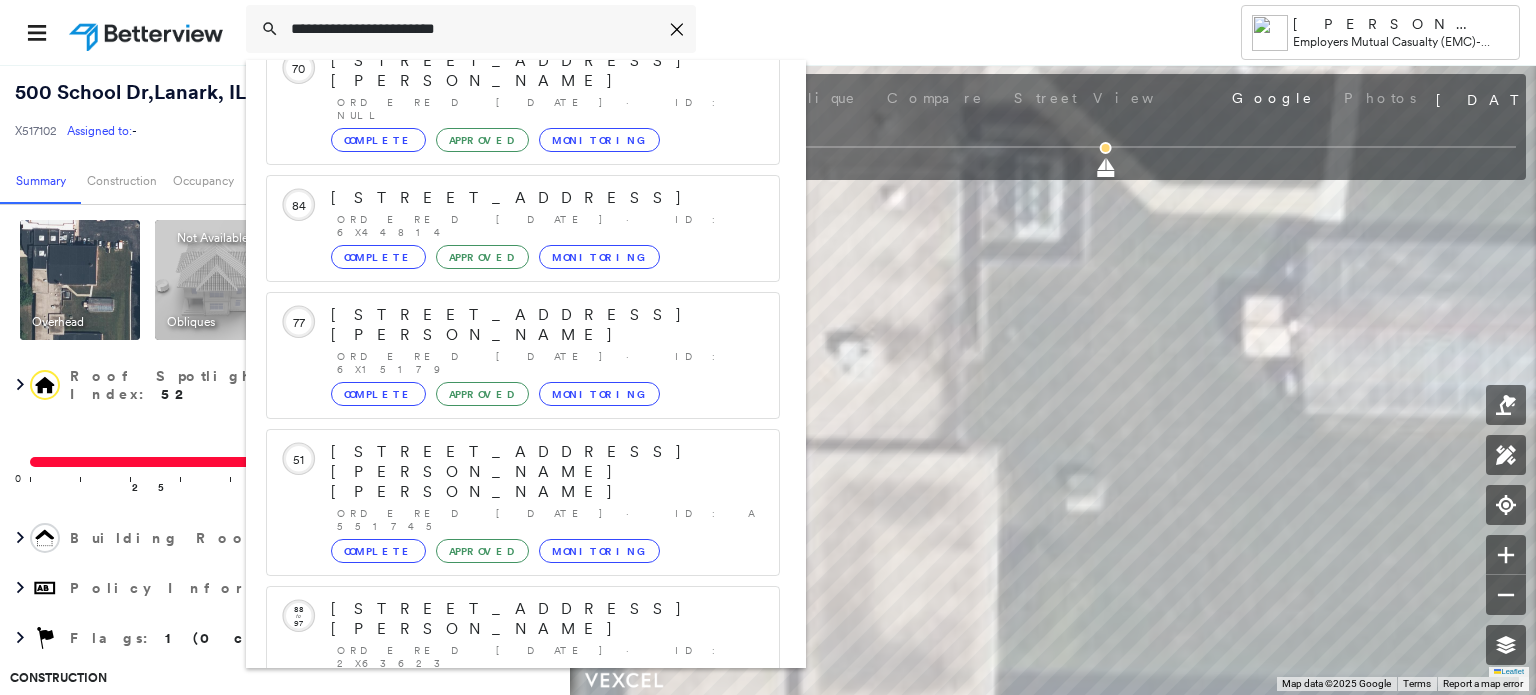 scroll, scrollTop: 252, scrollLeft: 0, axis: vertical 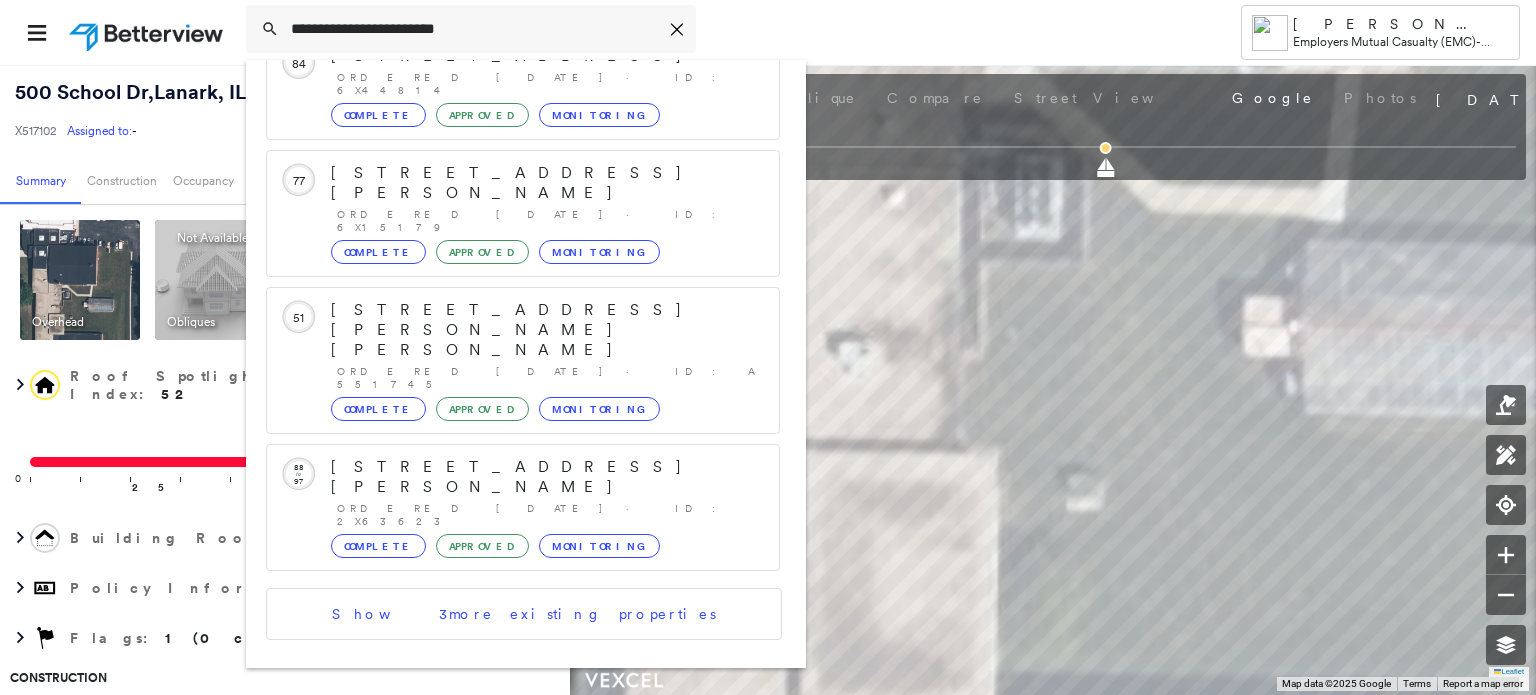 click 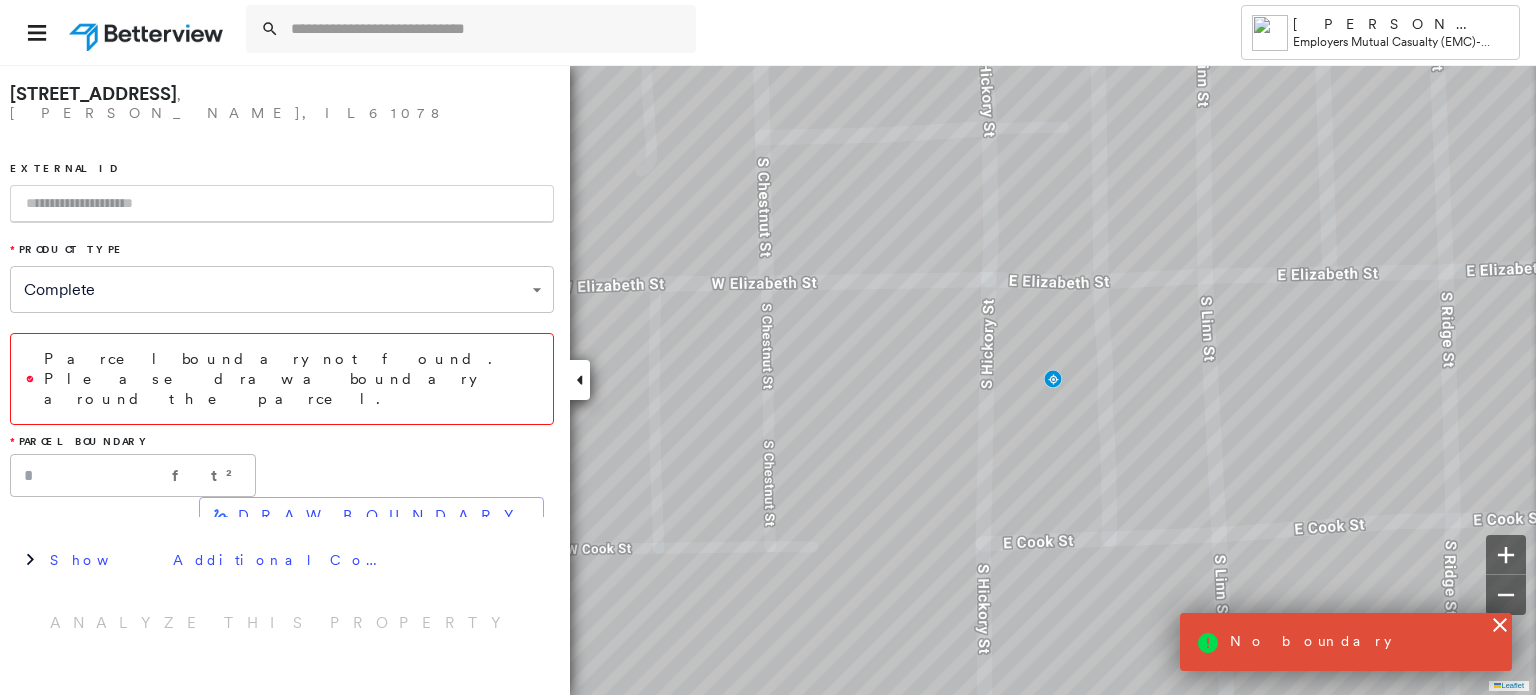 click 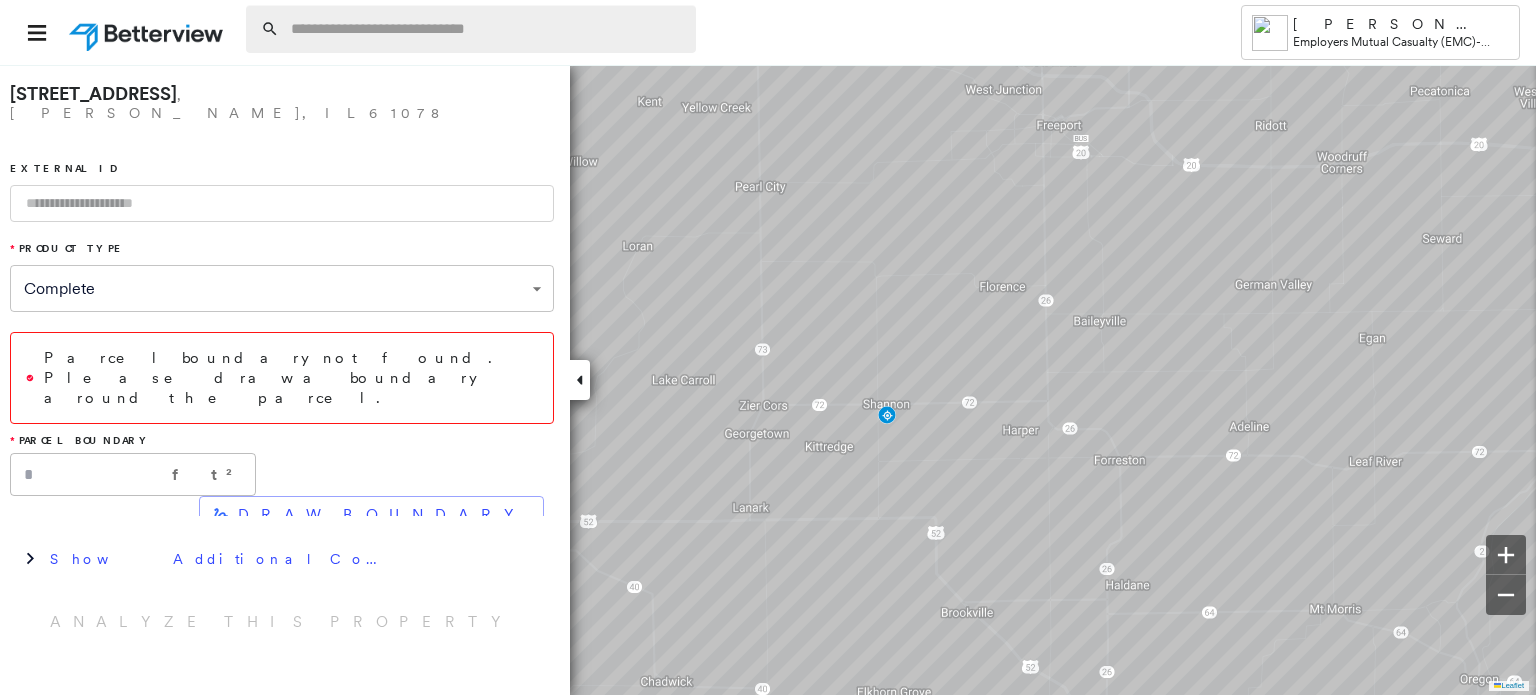drag, startPoint x: 320, startPoint y: 45, endPoint x: 318, endPoint y: 11, distance: 34.058773 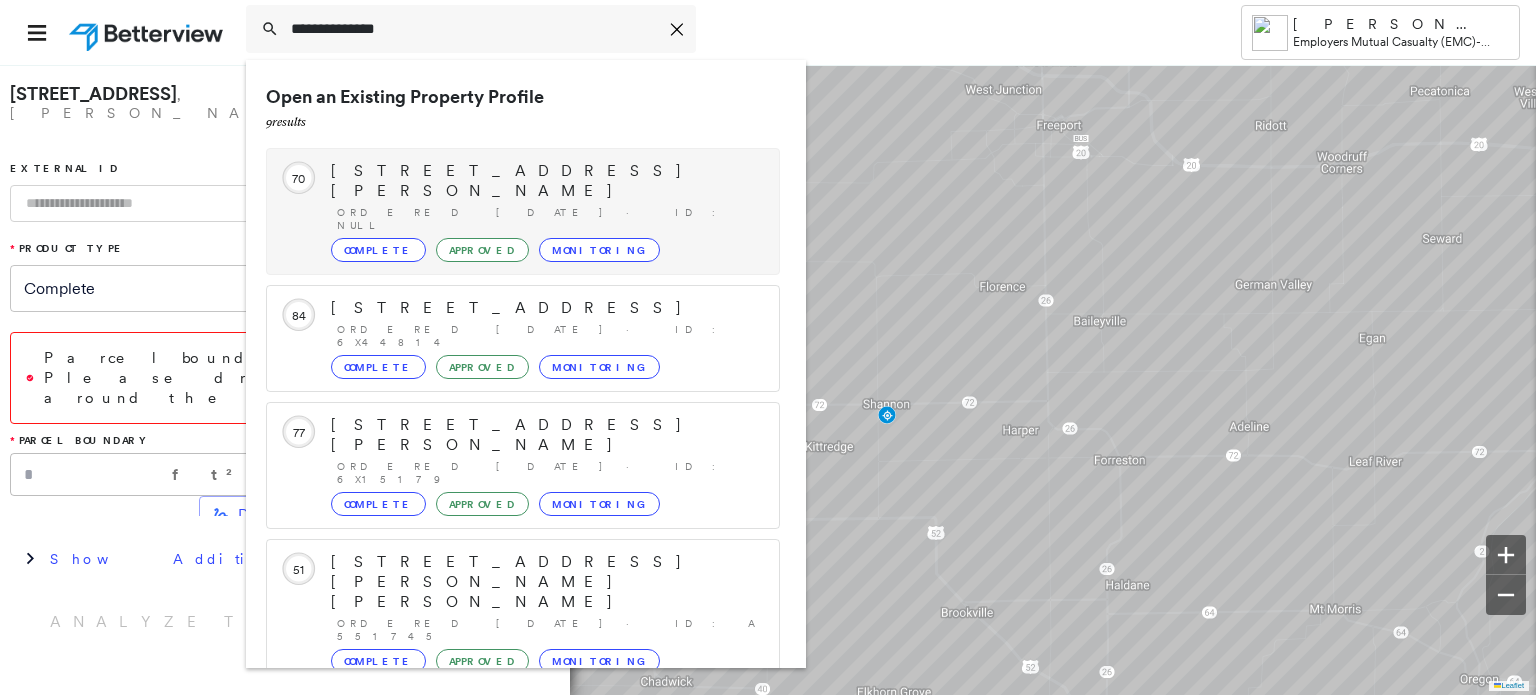 type on "**********" 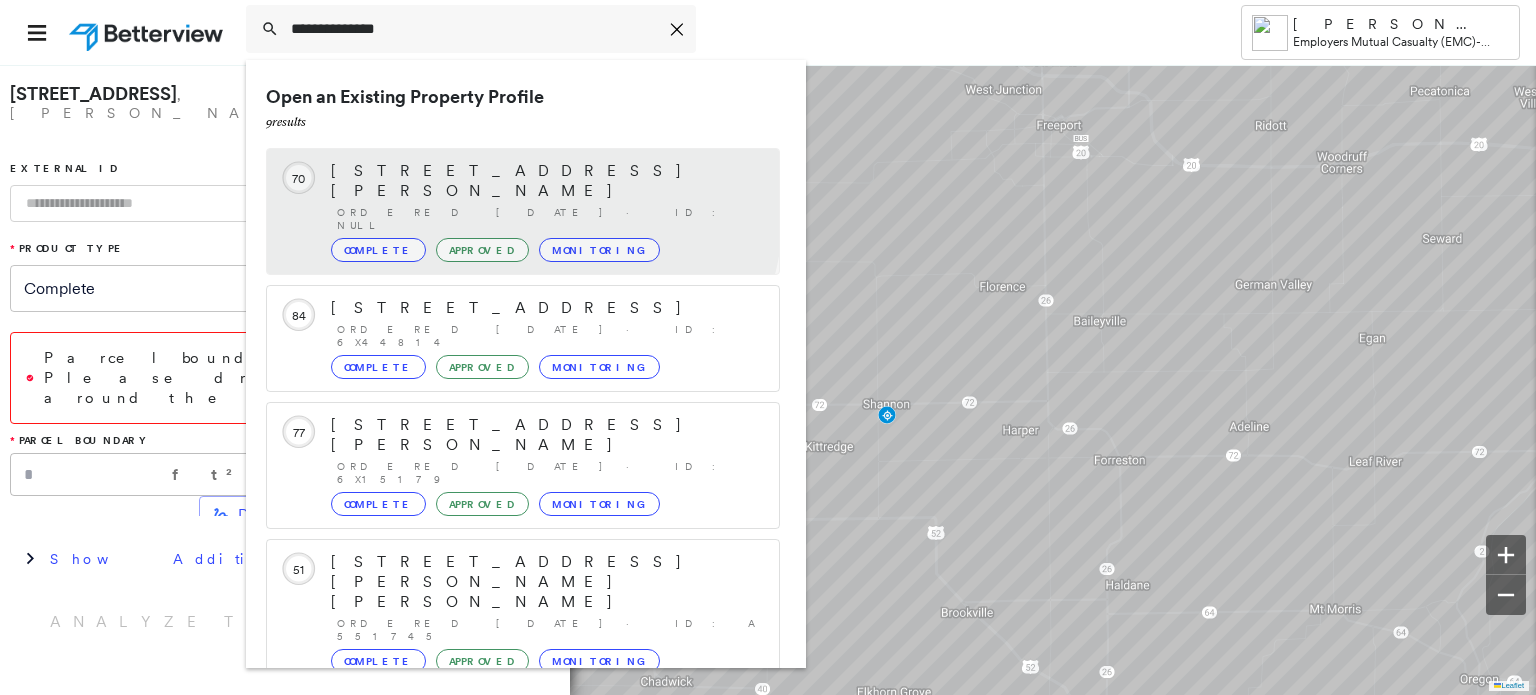 click on "Ordered [DATE] · ID: null" at bounding box center (548, 219) 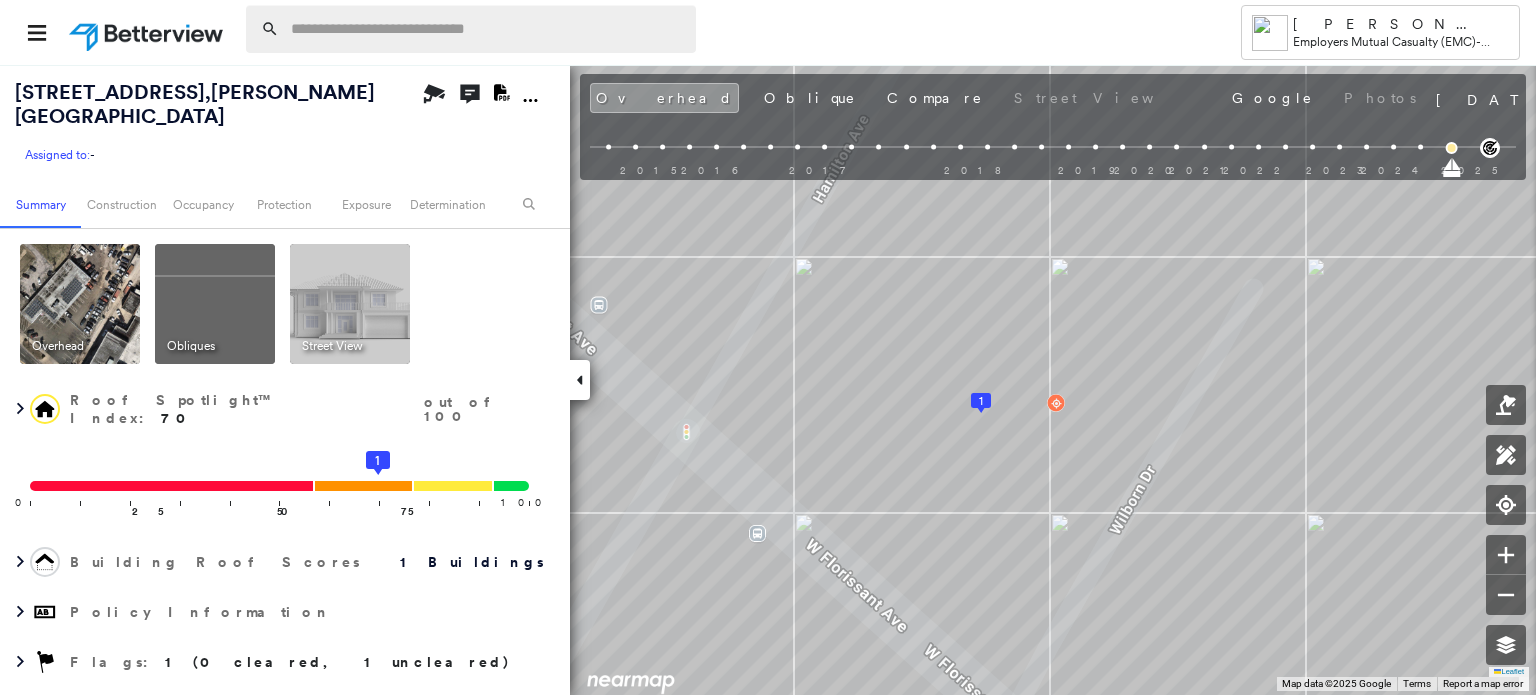click at bounding box center [487, 29] 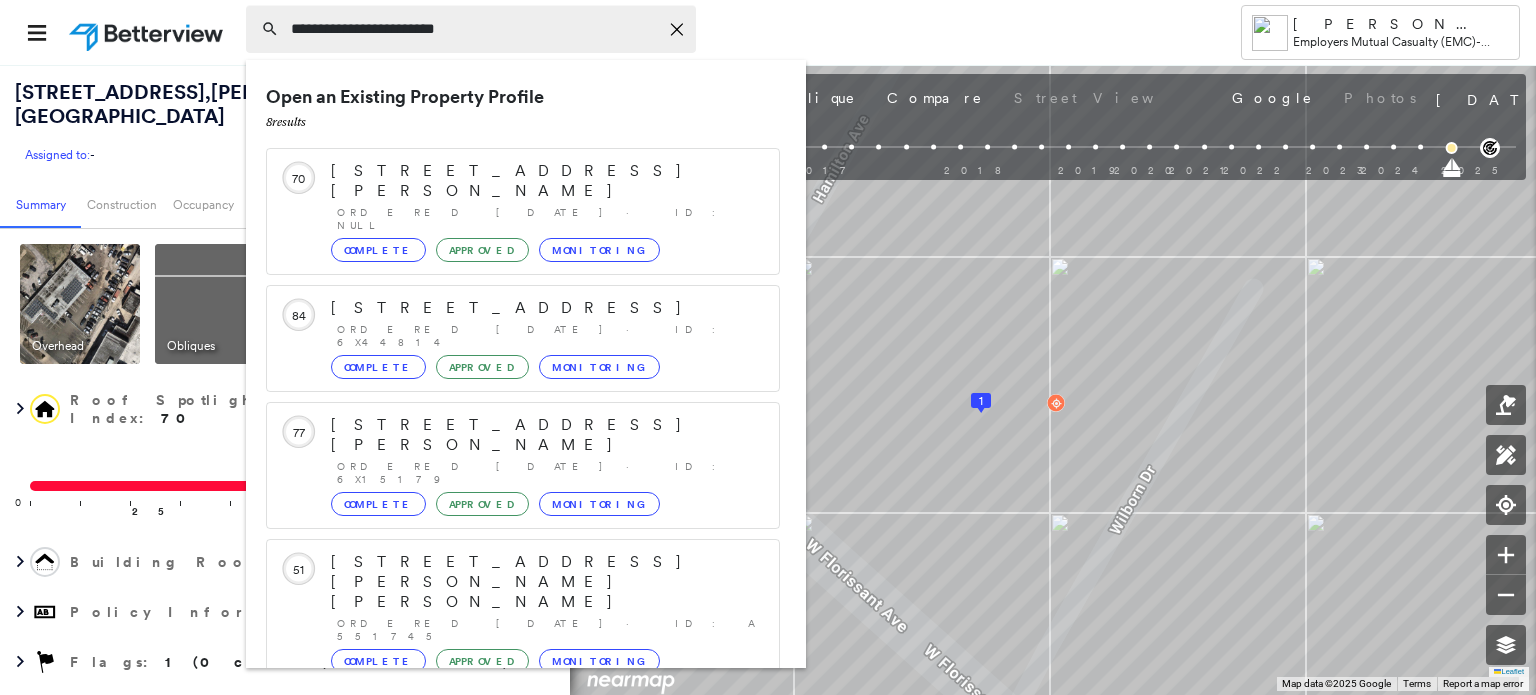 type on "**********" 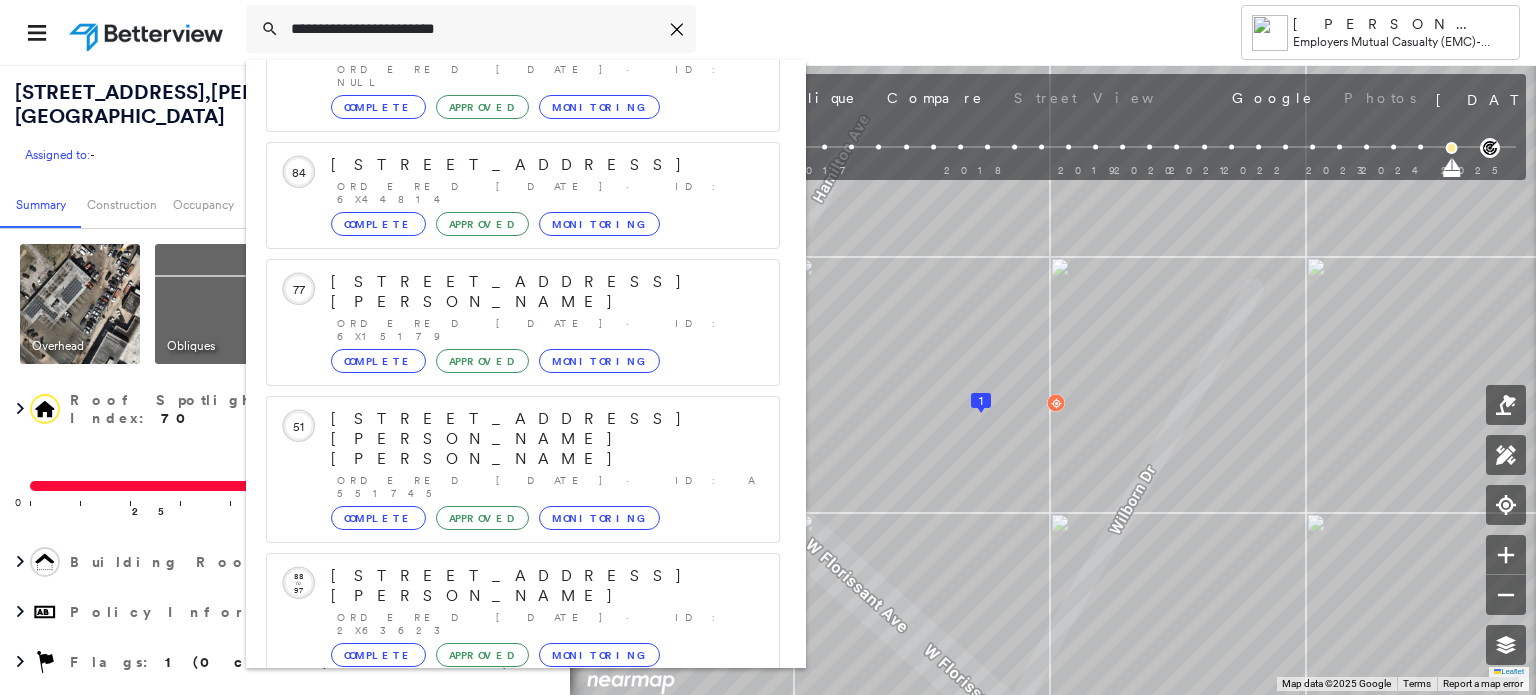 scroll, scrollTop: 252, scrollLeft: 0, axis: vertical 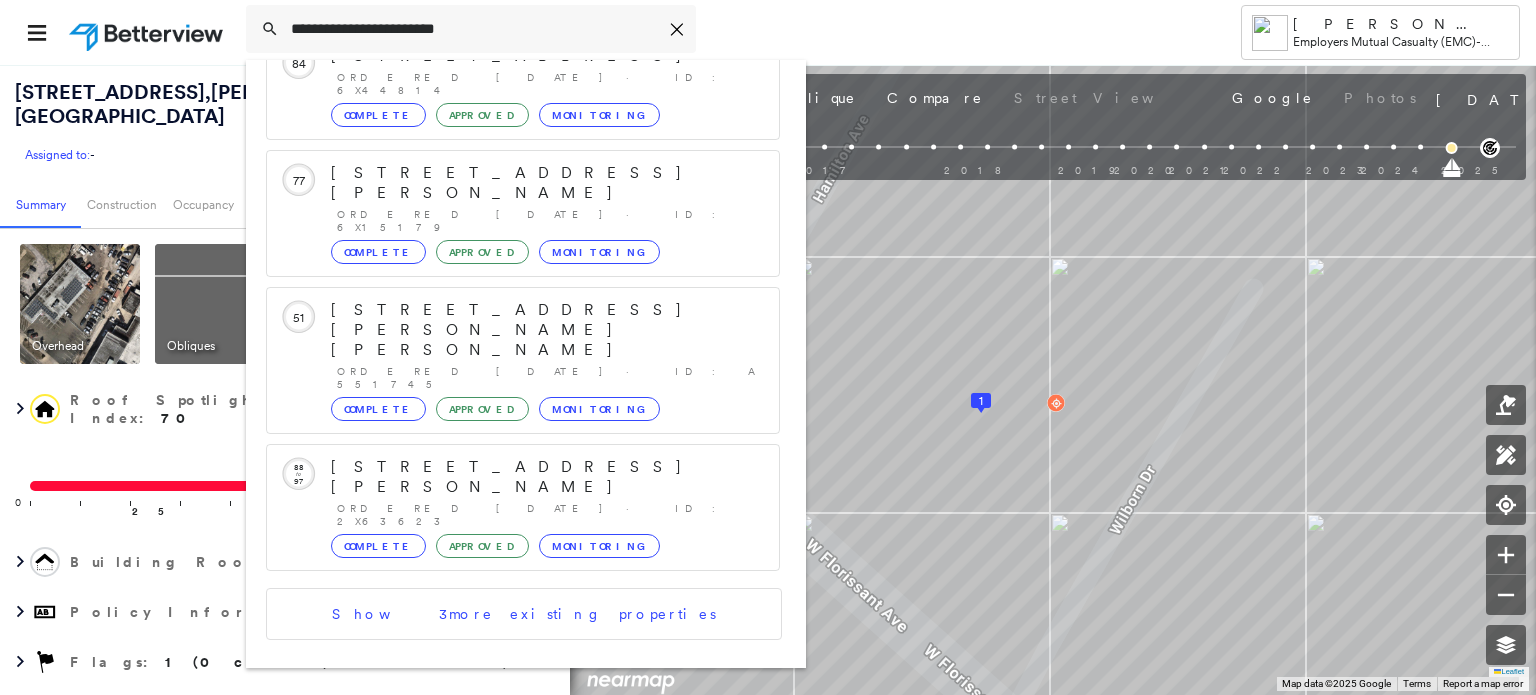 click 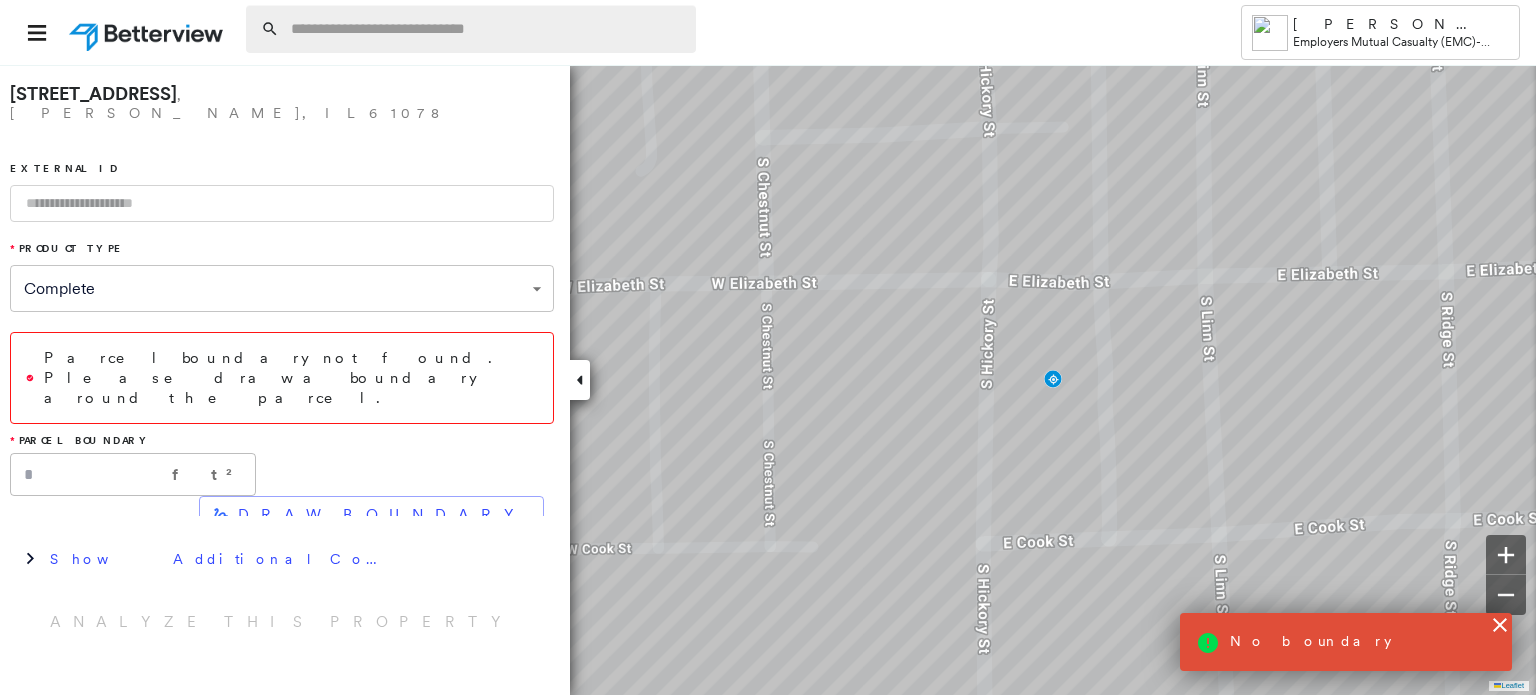 drag, startPoint x: 336, startPoint y: 31, endPoint x: 328, endPoint y: 43, distance: 14.422205 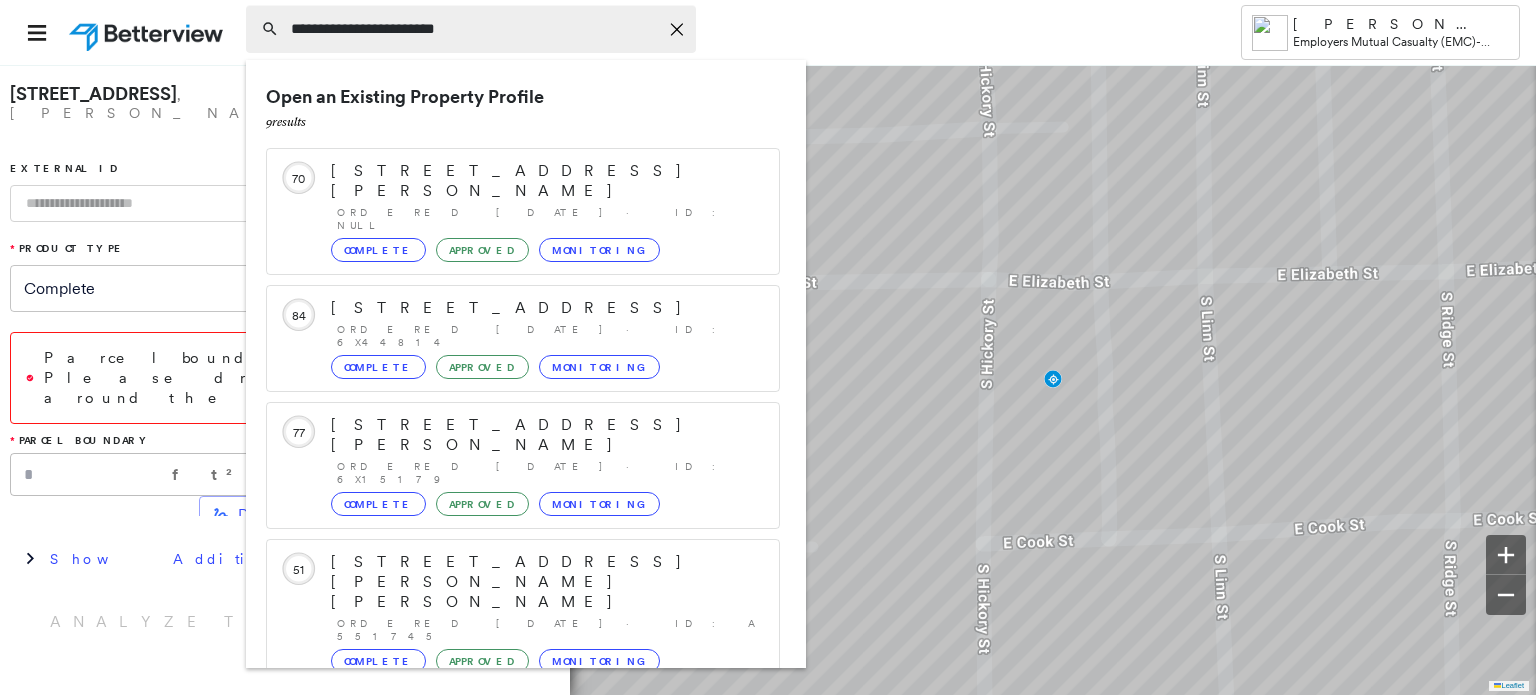 type on "**********" 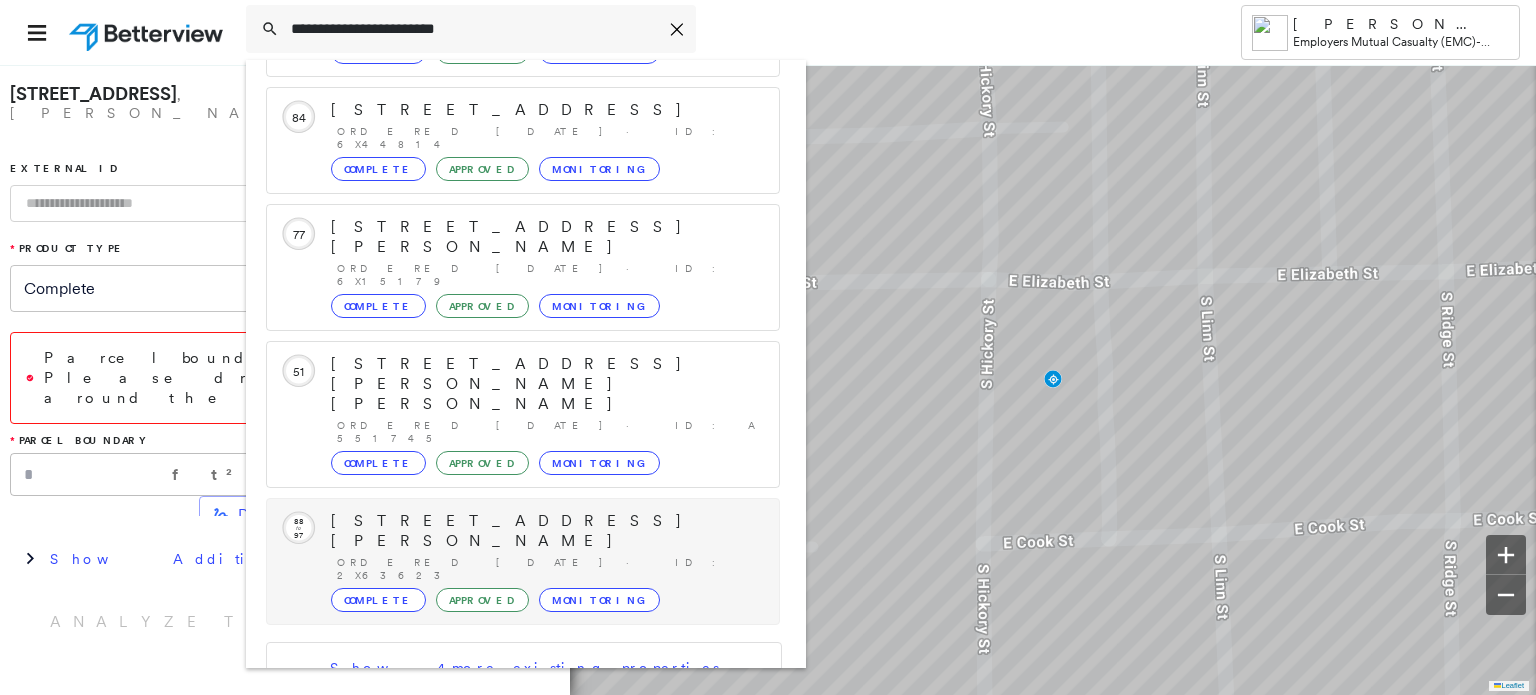 scroll, scrollTop: 252, scrollLeft: 0, axis: vertical 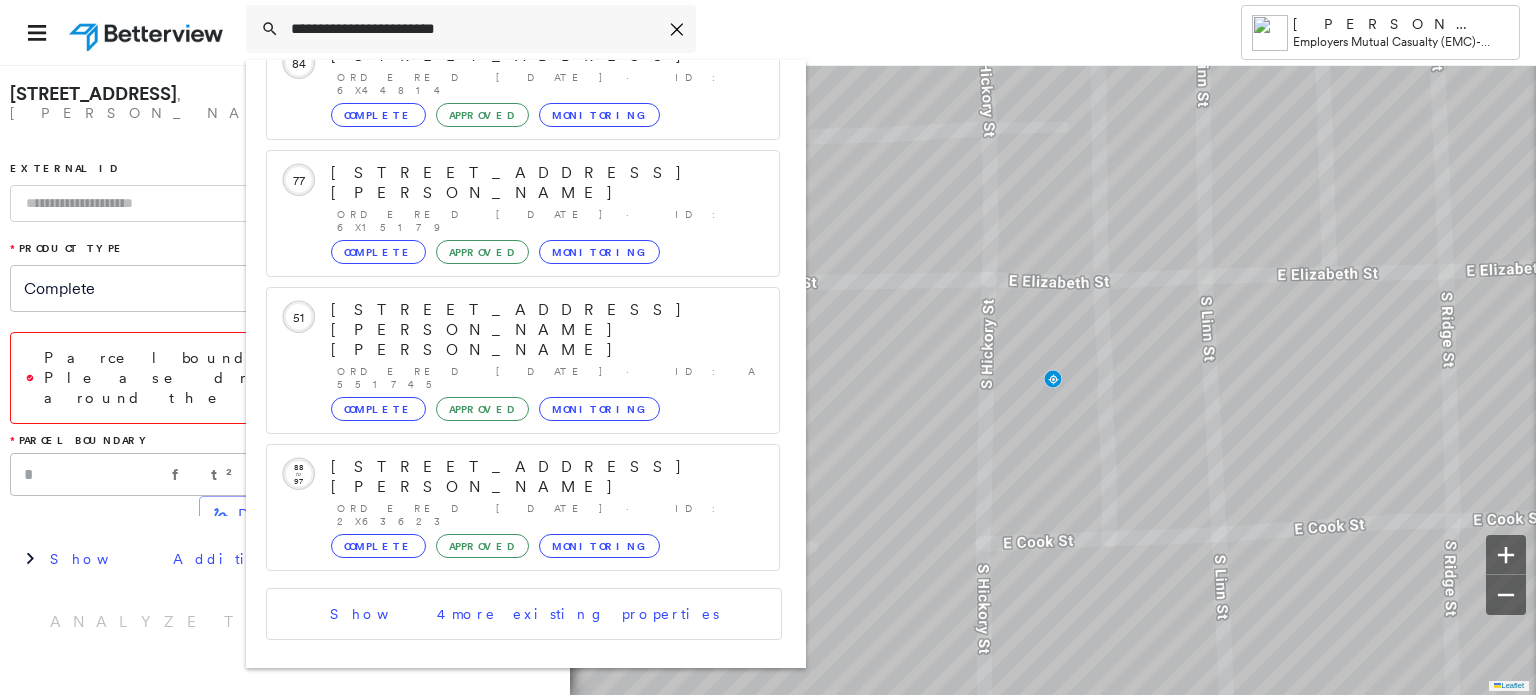 click 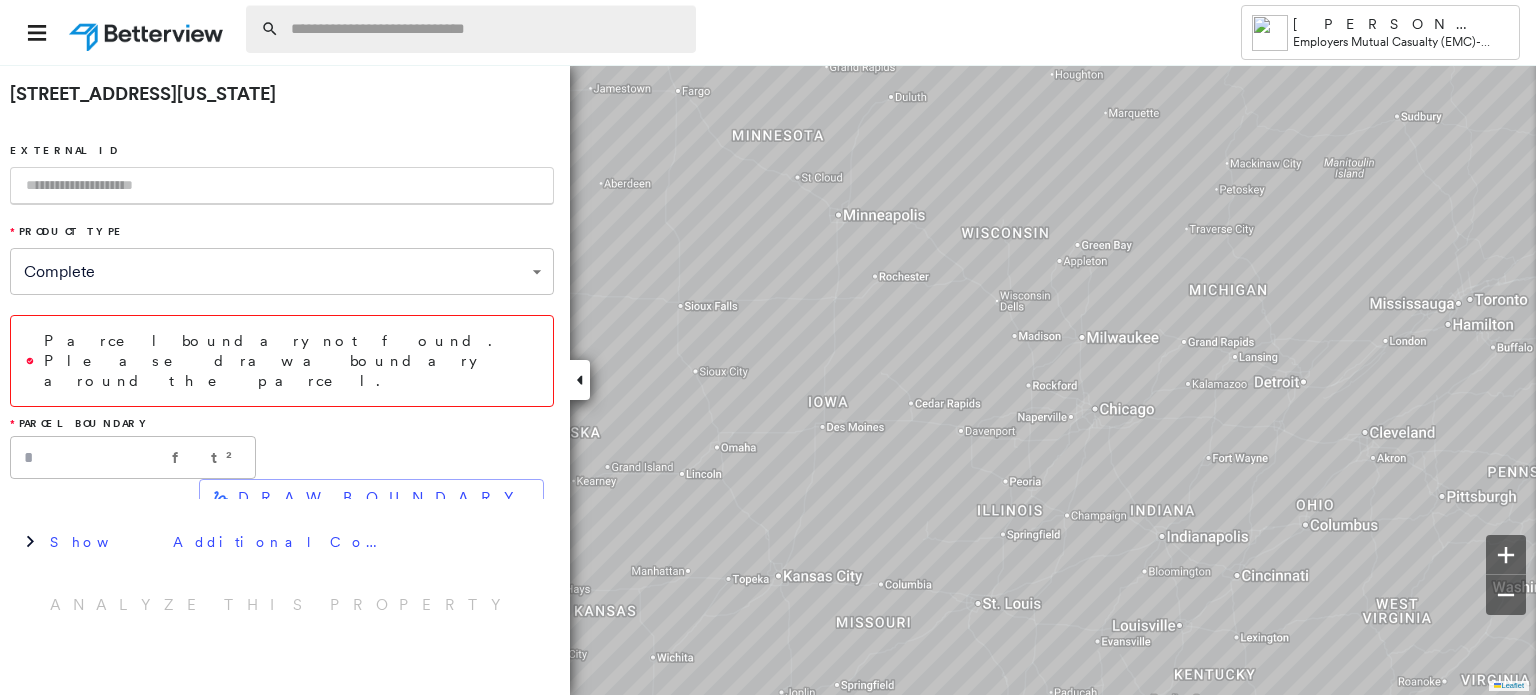 click at bounding box center (487, 29) 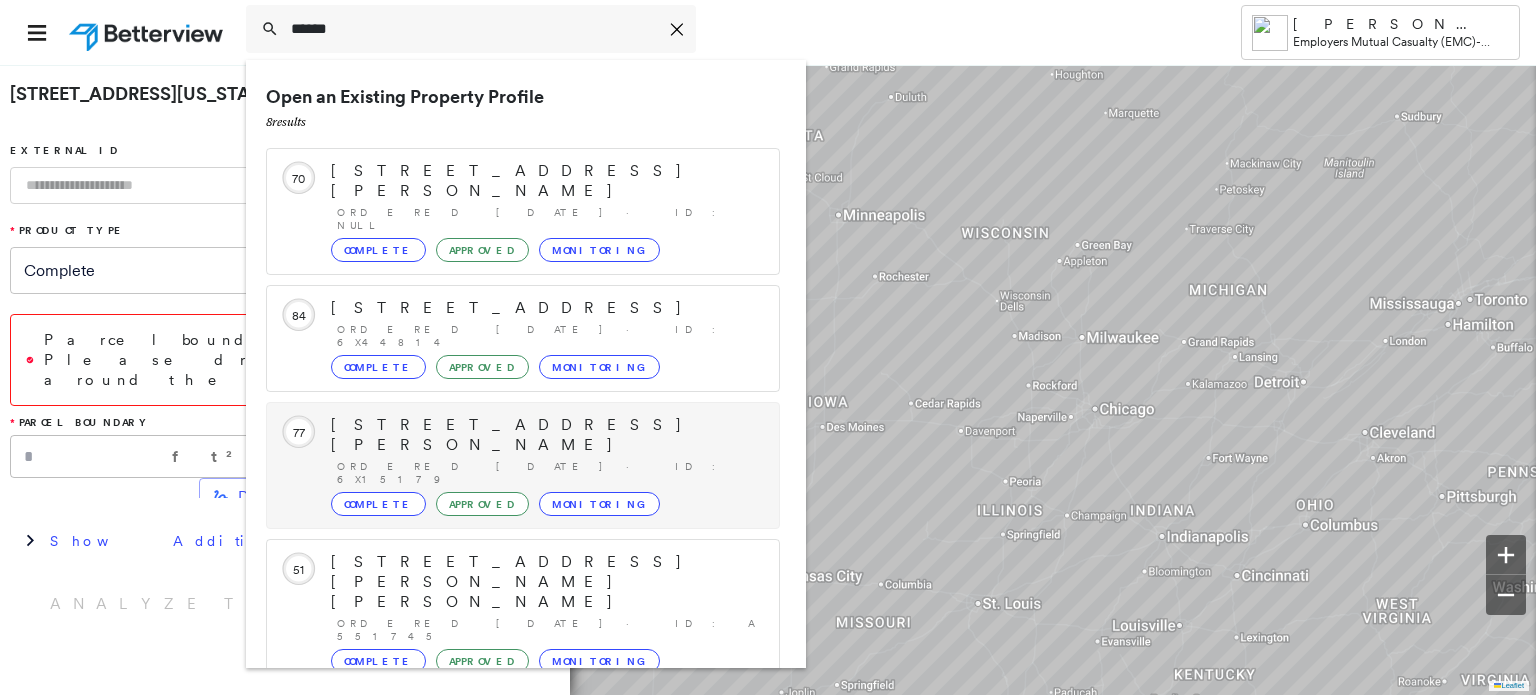 type on "*****" 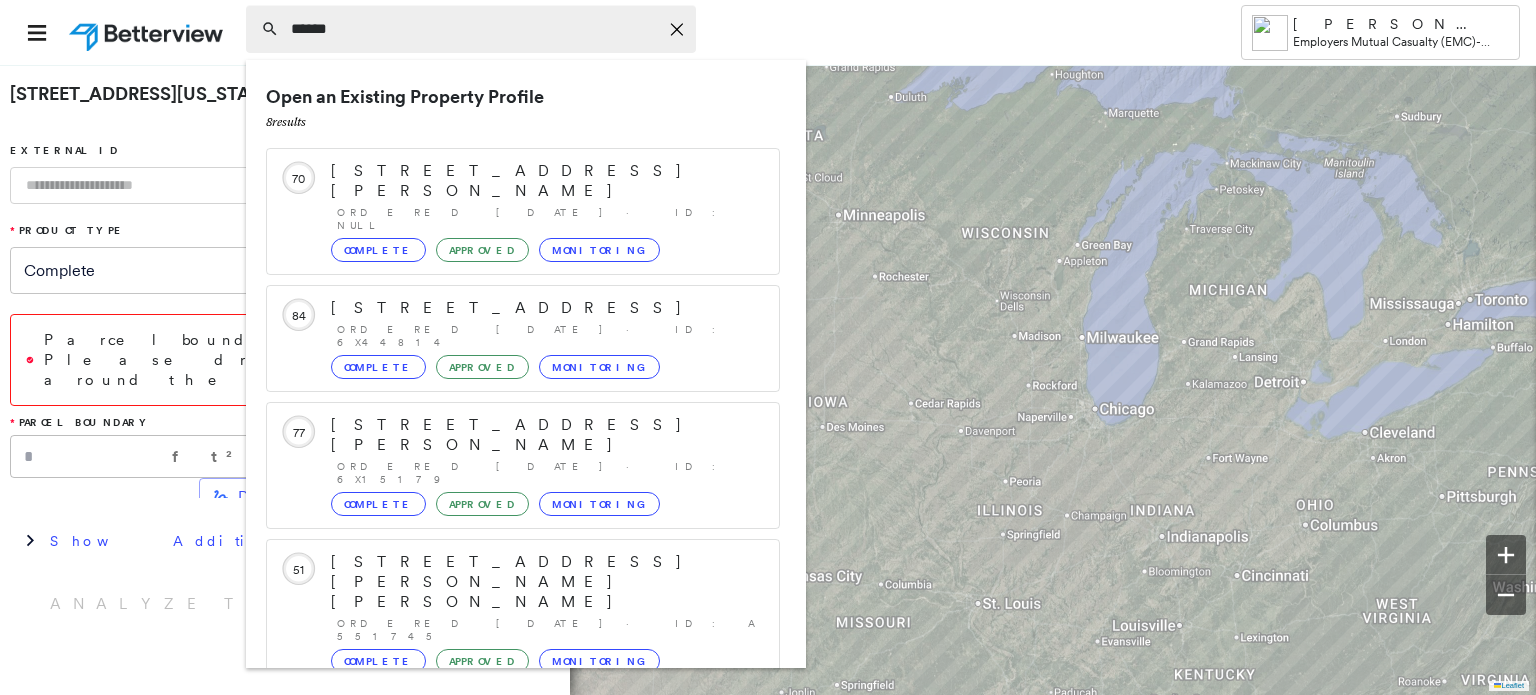 type 